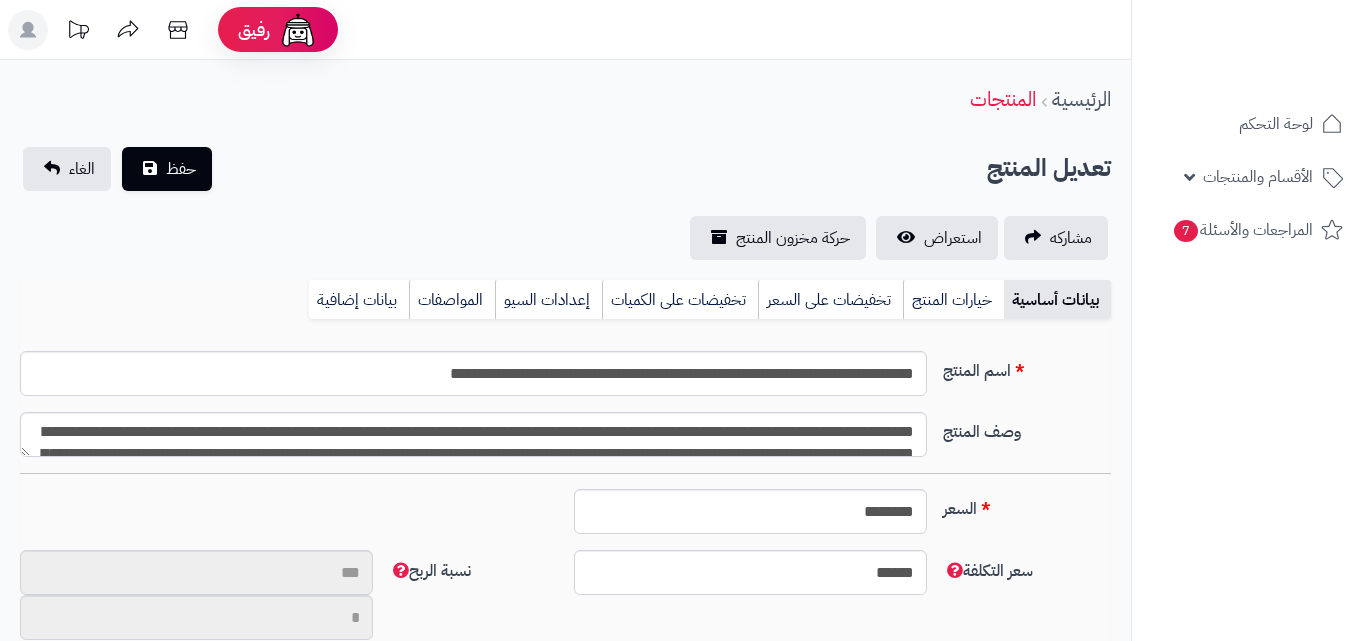 type on "**" 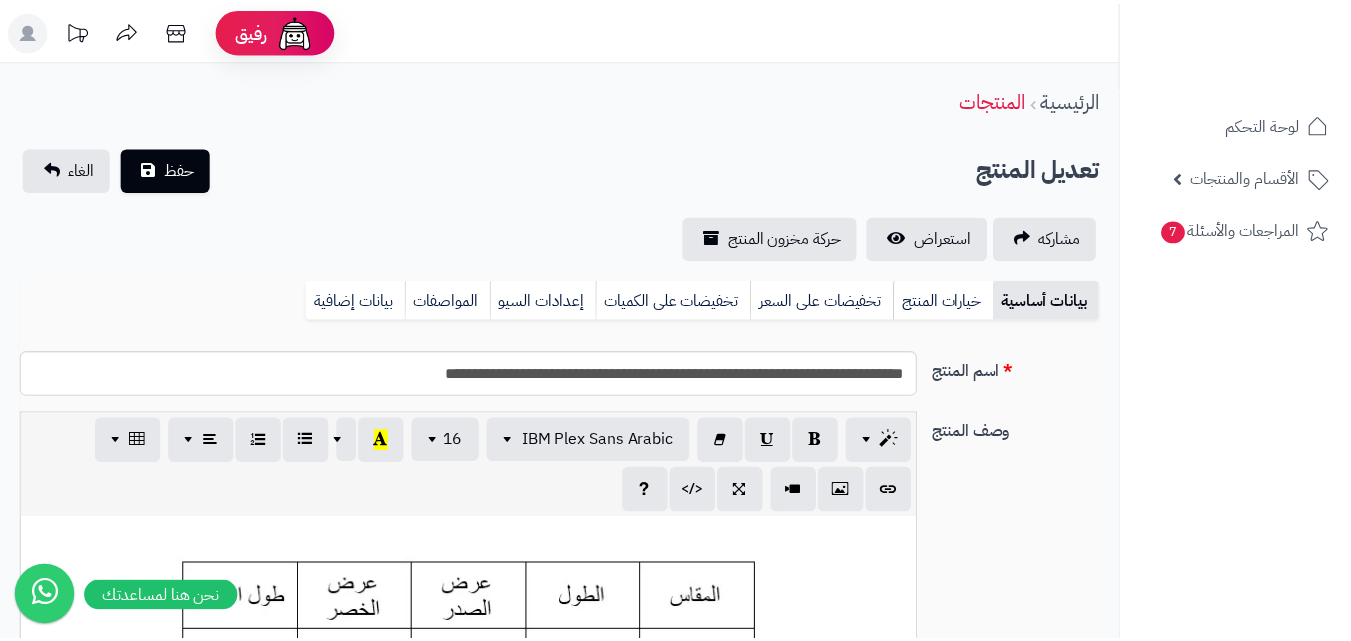 scroll, scrollTop: 0, scrollLeft: 0, axis: both 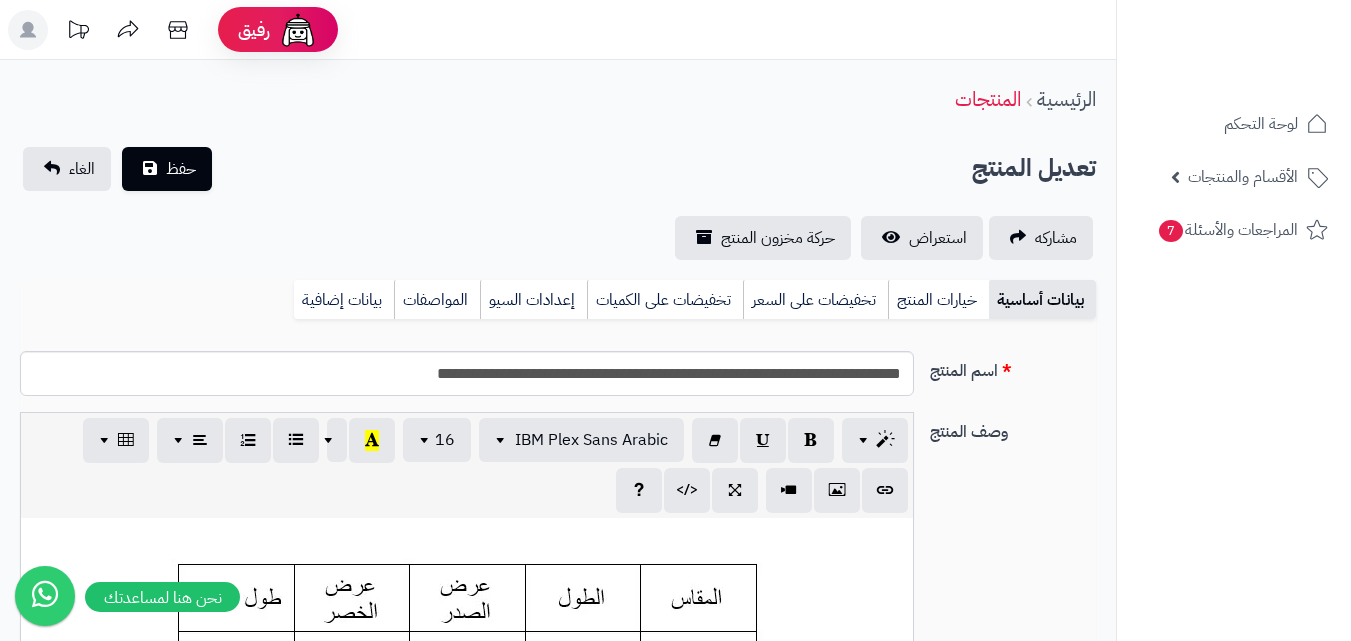 type on "******" 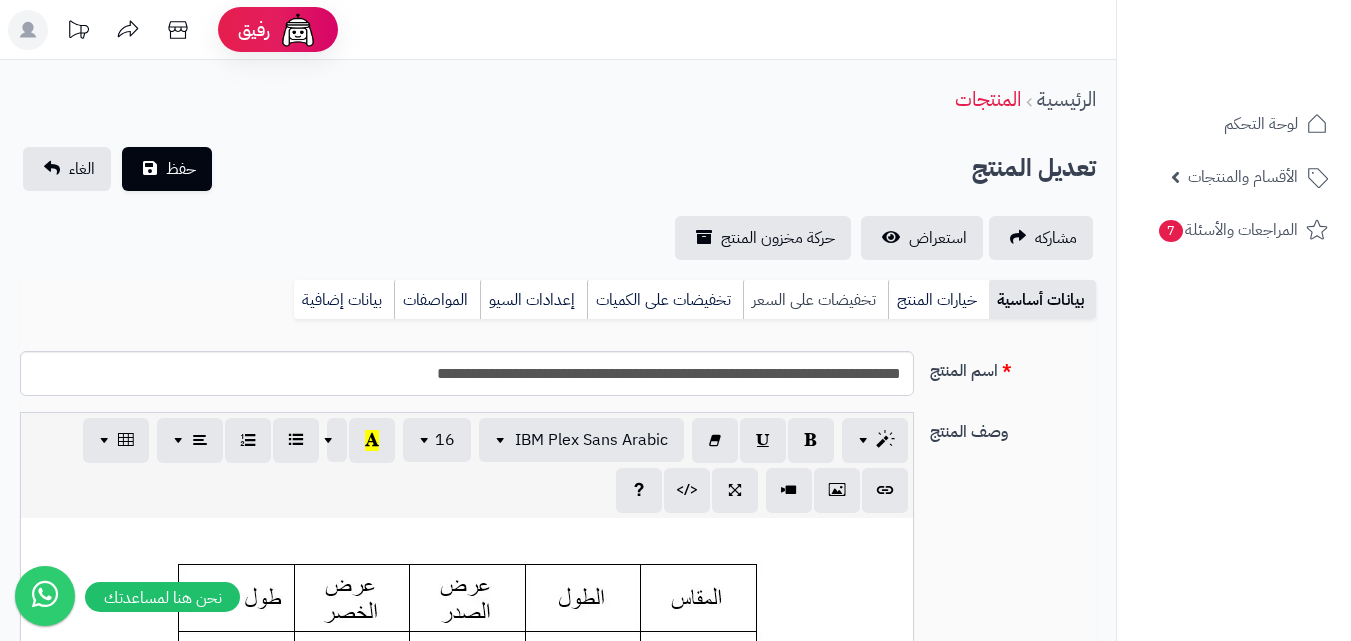 scroll, scrollTop: 0, scrollLeft: 15, axis: horizontal 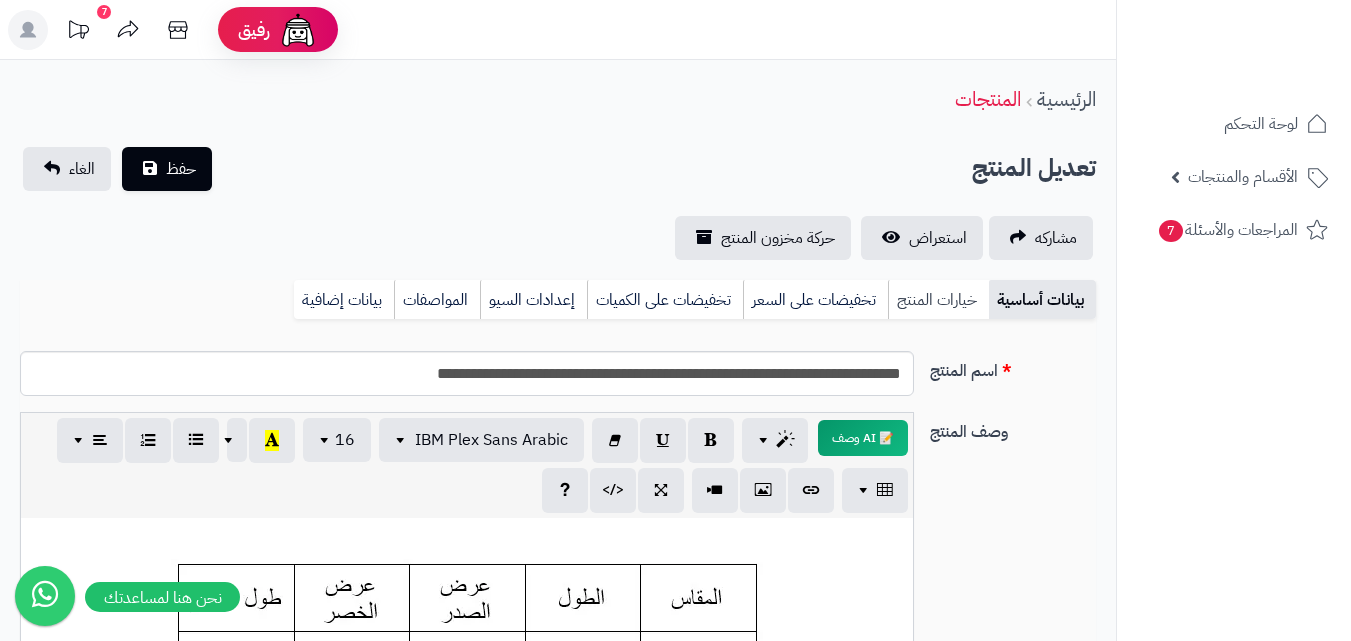click on "خيارات المنتج" at bounding box center [938, 300] 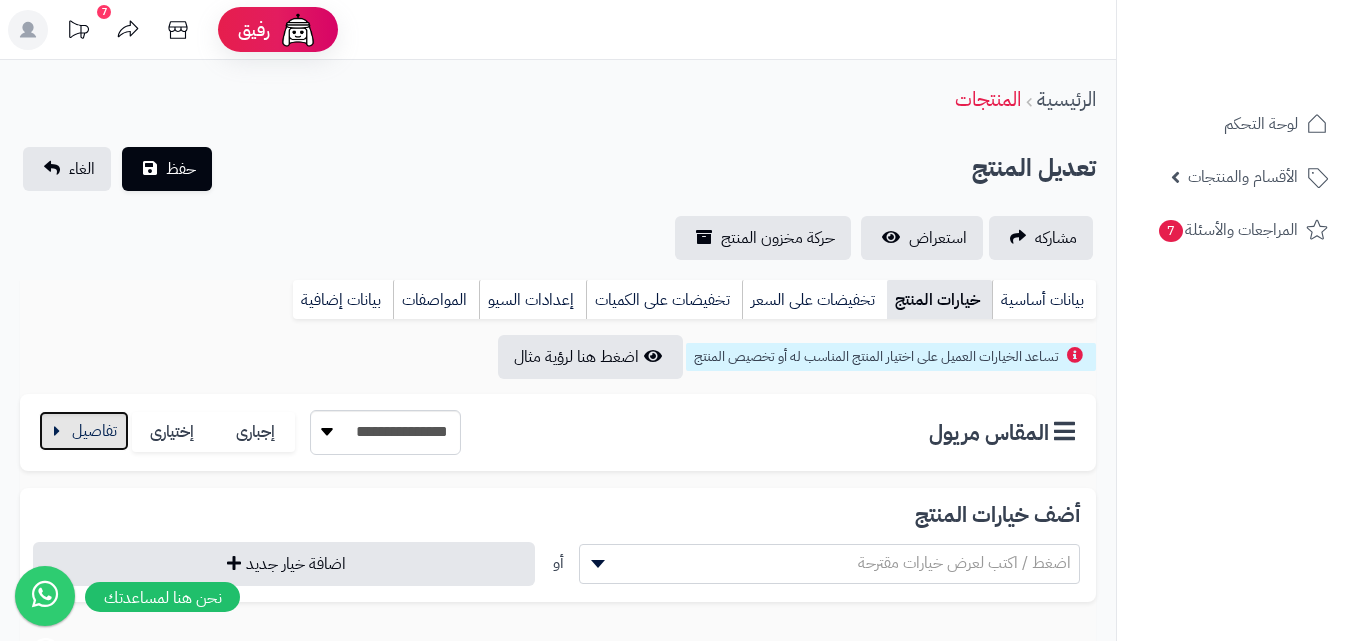 click at bounding box center (84, 431) 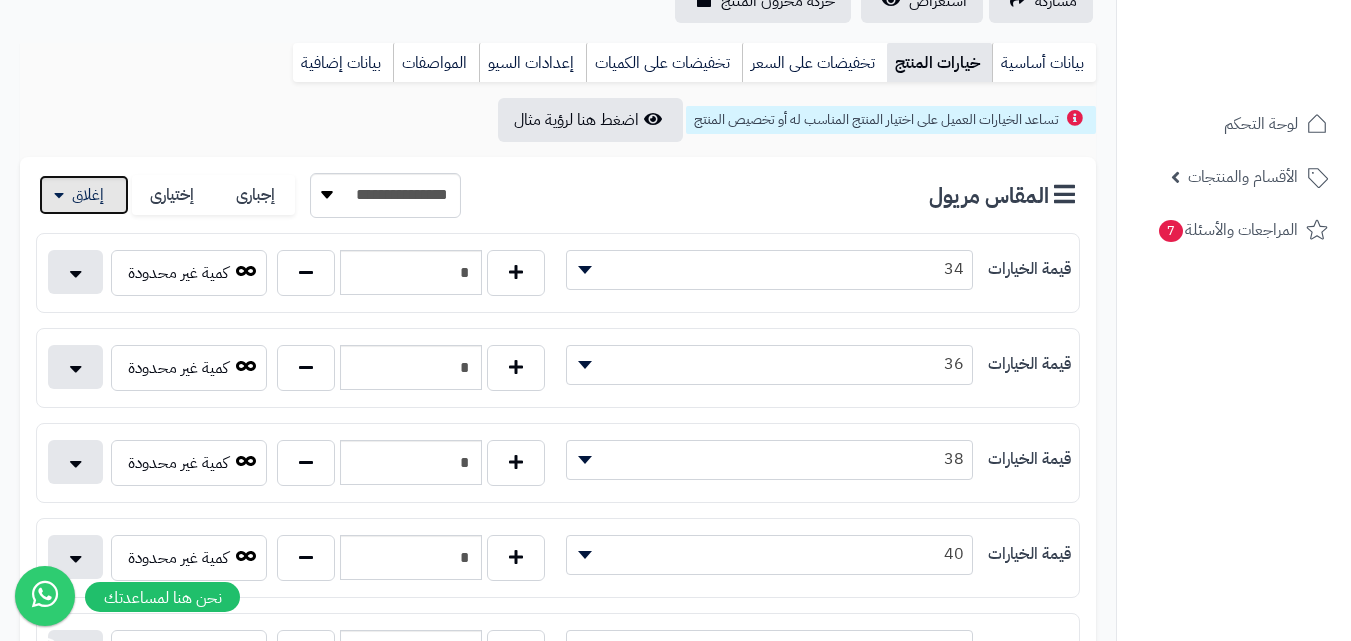scroll, scrollTop: 0, scrollLeft: 0, axis: both 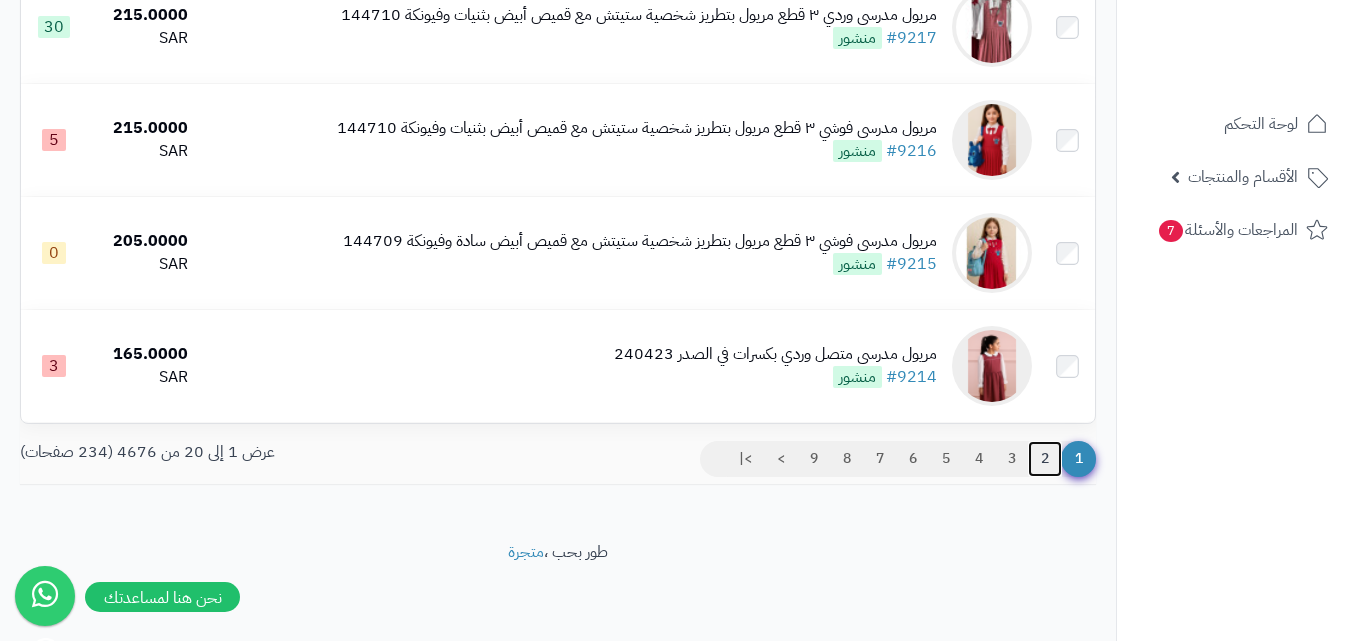 click on "2" at bounding box center [1045, 459] 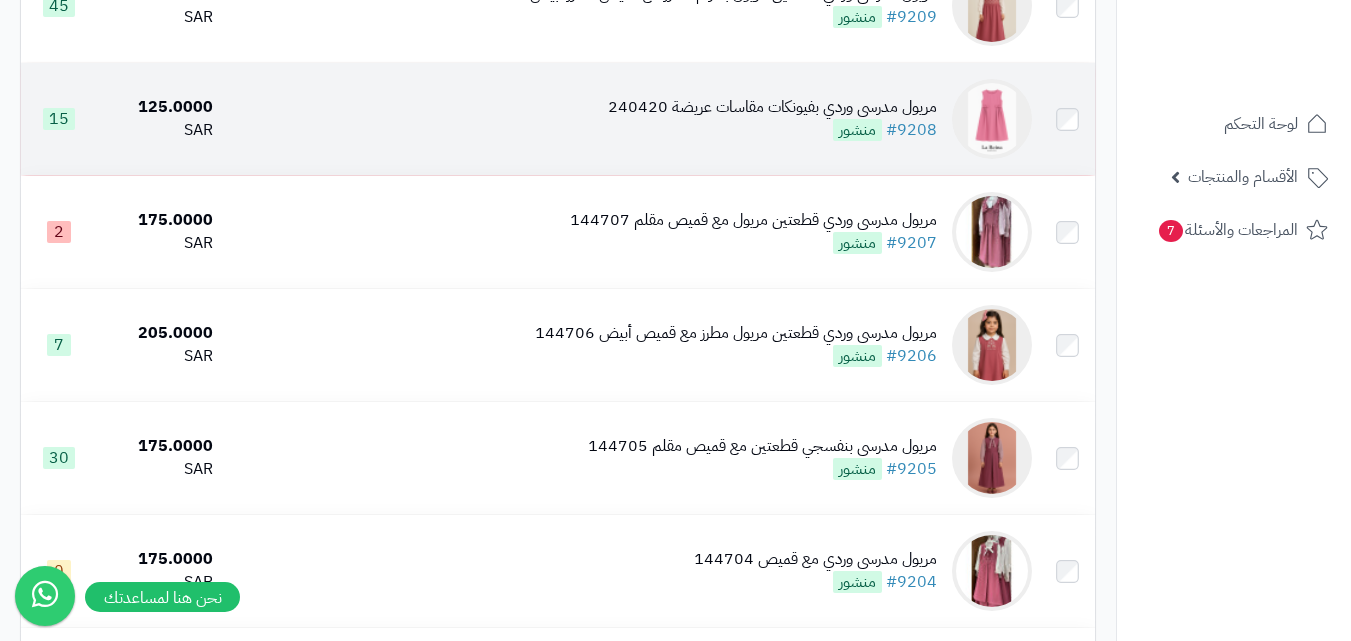 scroll, scrollTop: 900, scrollLeft: 0, axis: vertical 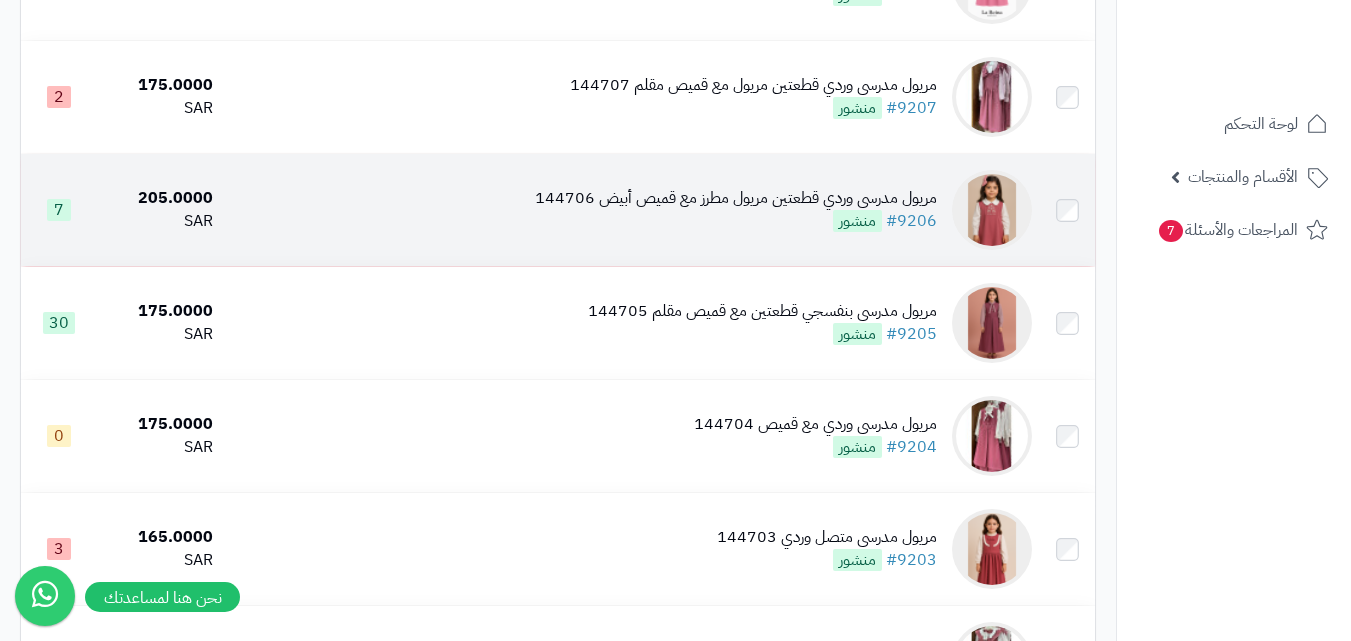 click at bounding box center [992, 210] 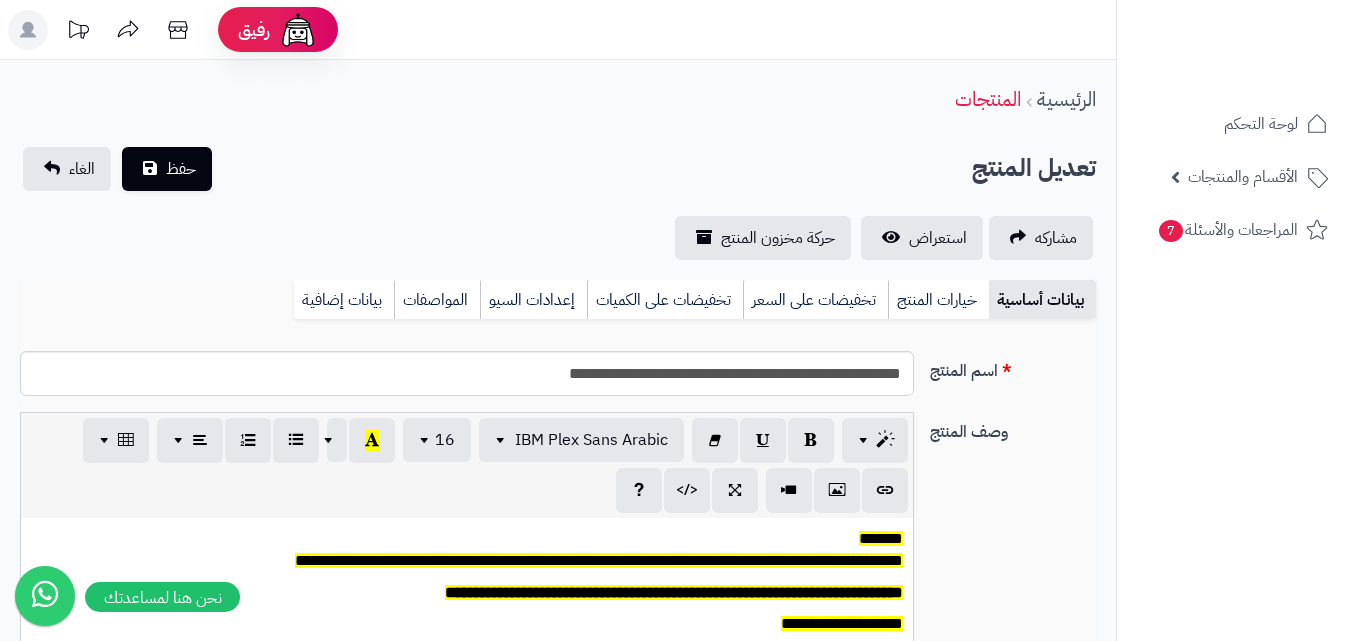 scroll, scrollTop: 400, scrollLeft: 0, axis: vertical 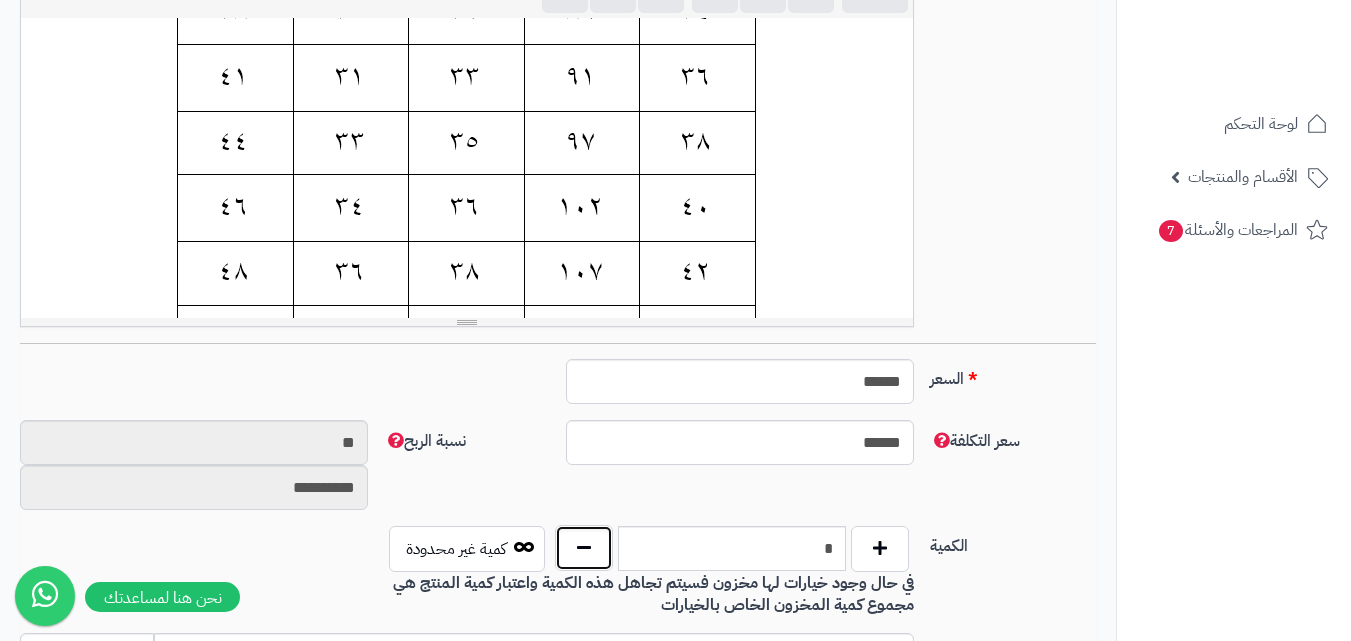 click at bounding box center (584, 548) 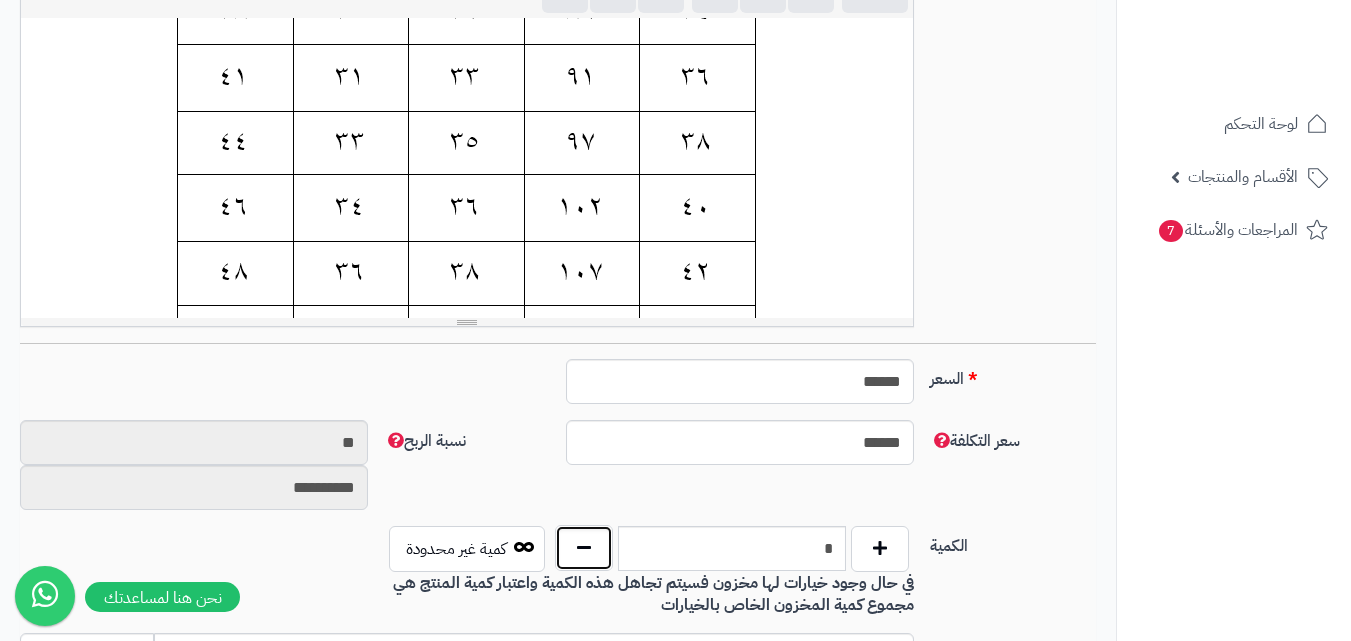 click at bounding box center (584, 548) 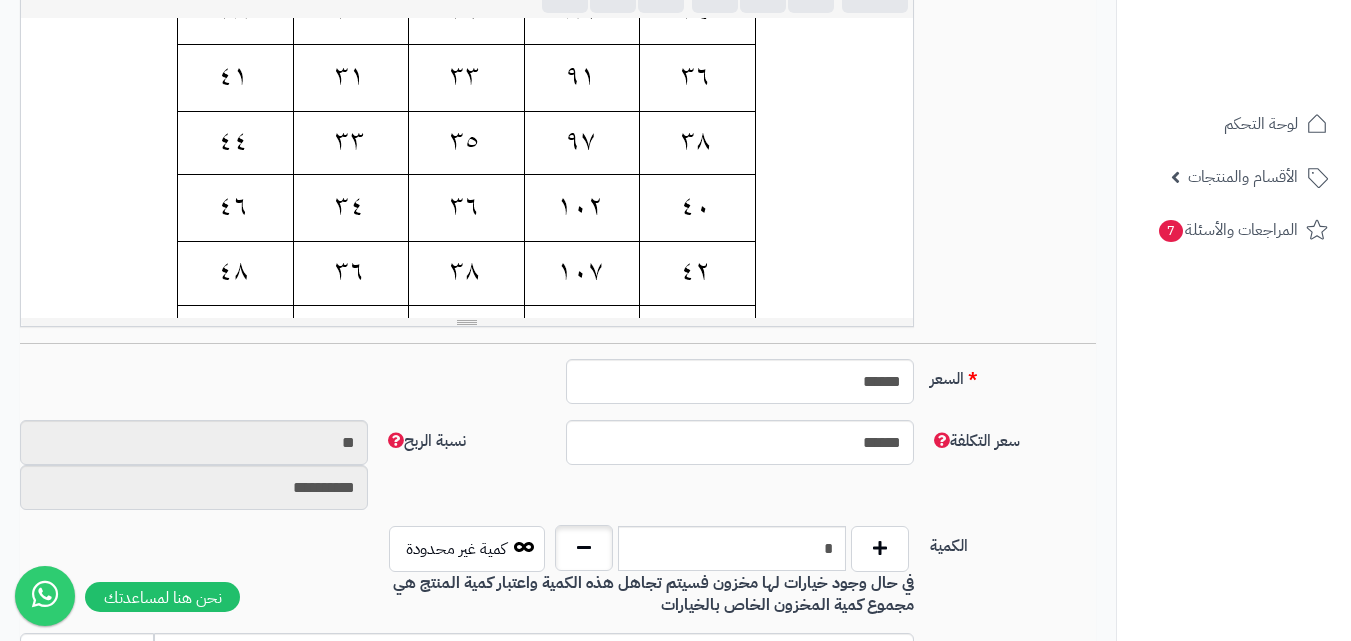 type on "*" 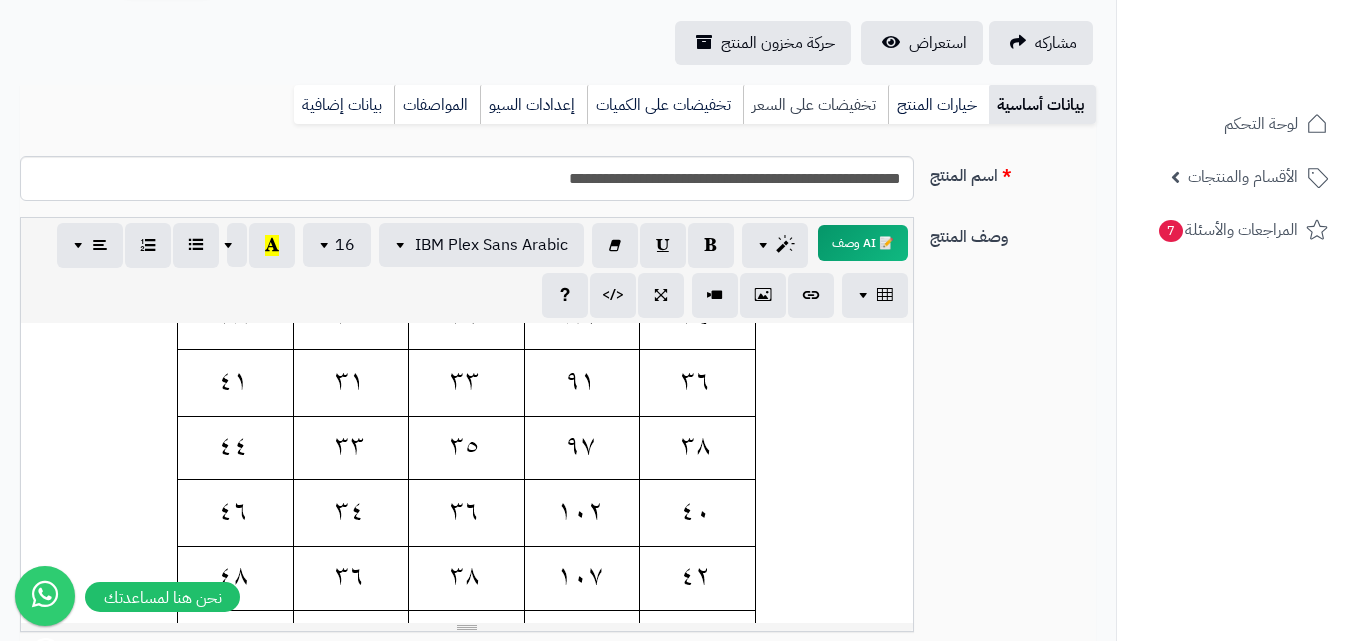scroll, scrollTop: 0, scrollLeft: 0, axis: both 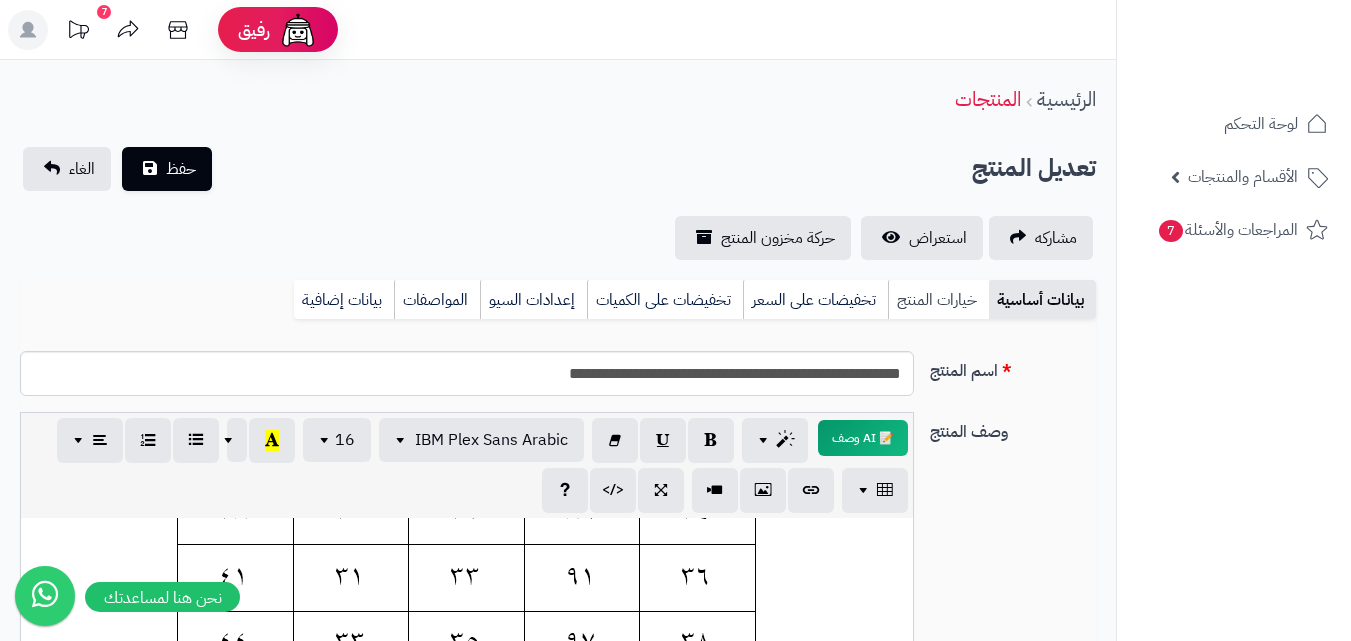 click on "خيارات المنتج" at bounding box center [938, 300] 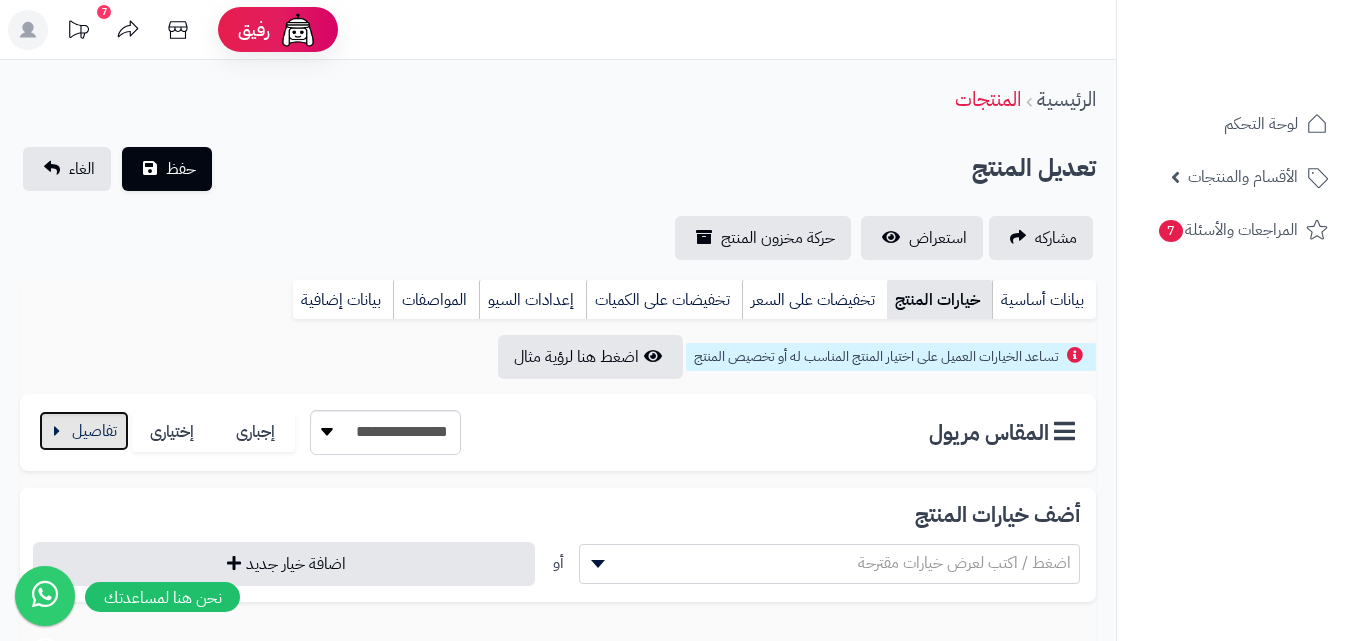 click at bounding box center (84, 431) 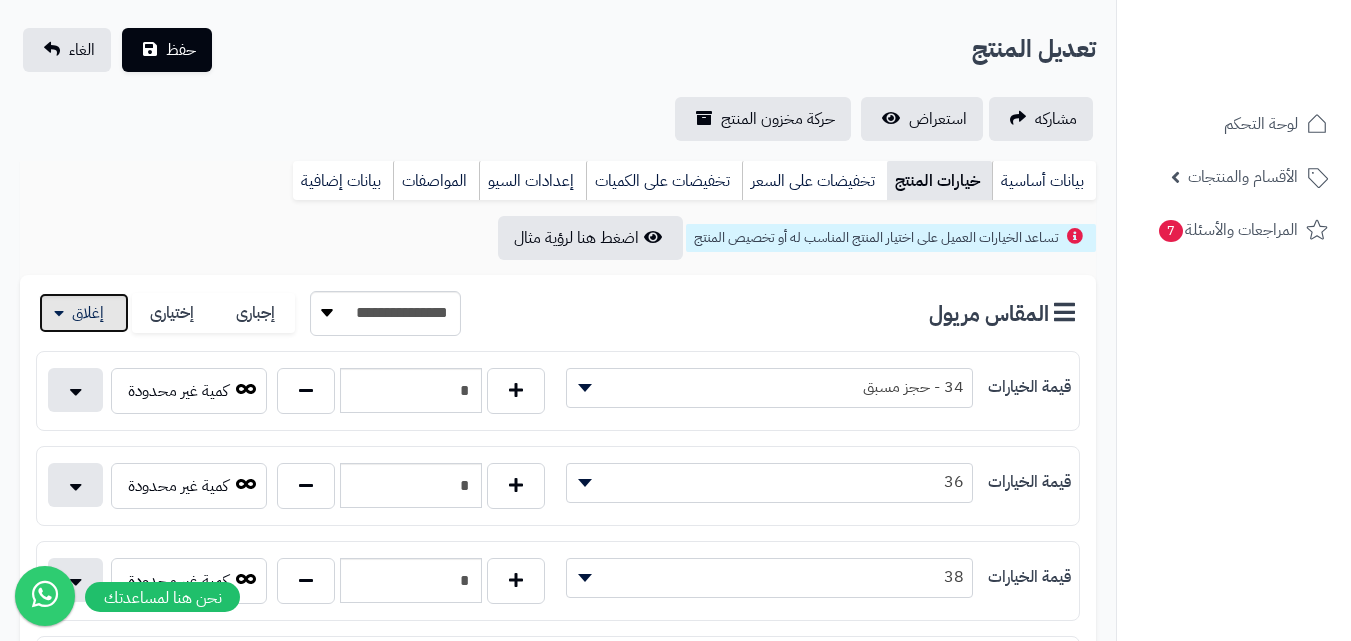 scroll, scrollTop: 300, scrollLeft: 0, axis: vertical 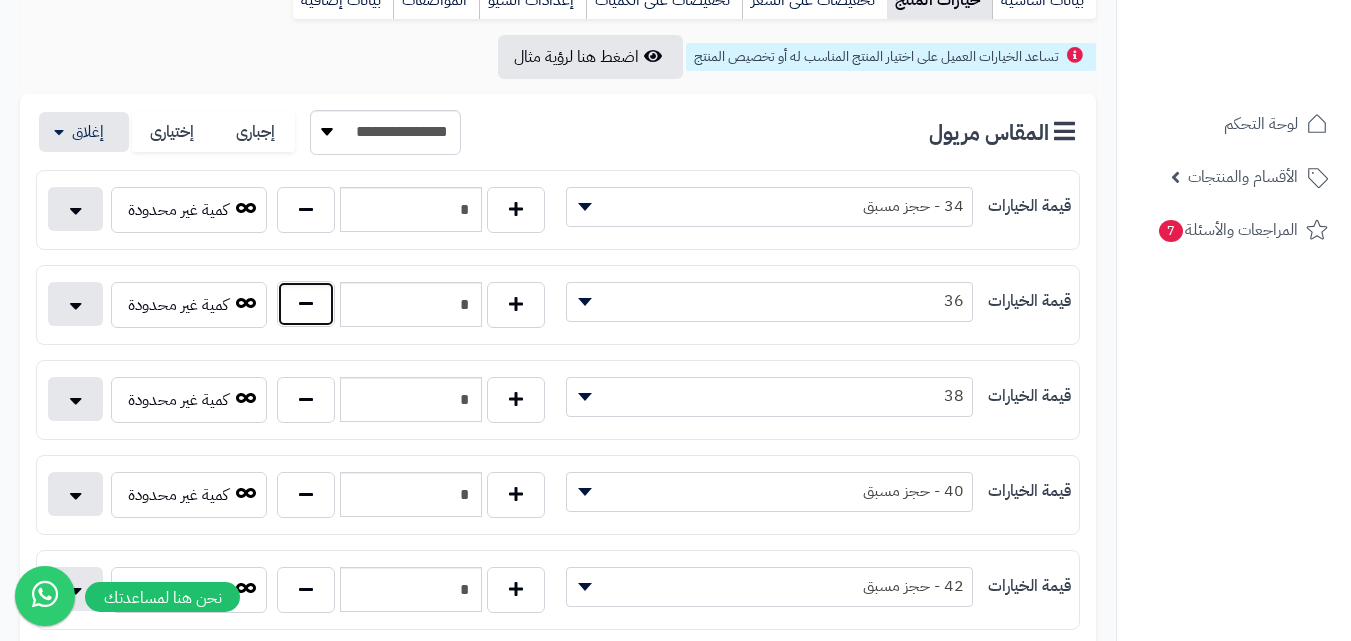 click at bounding box center [306, 304] 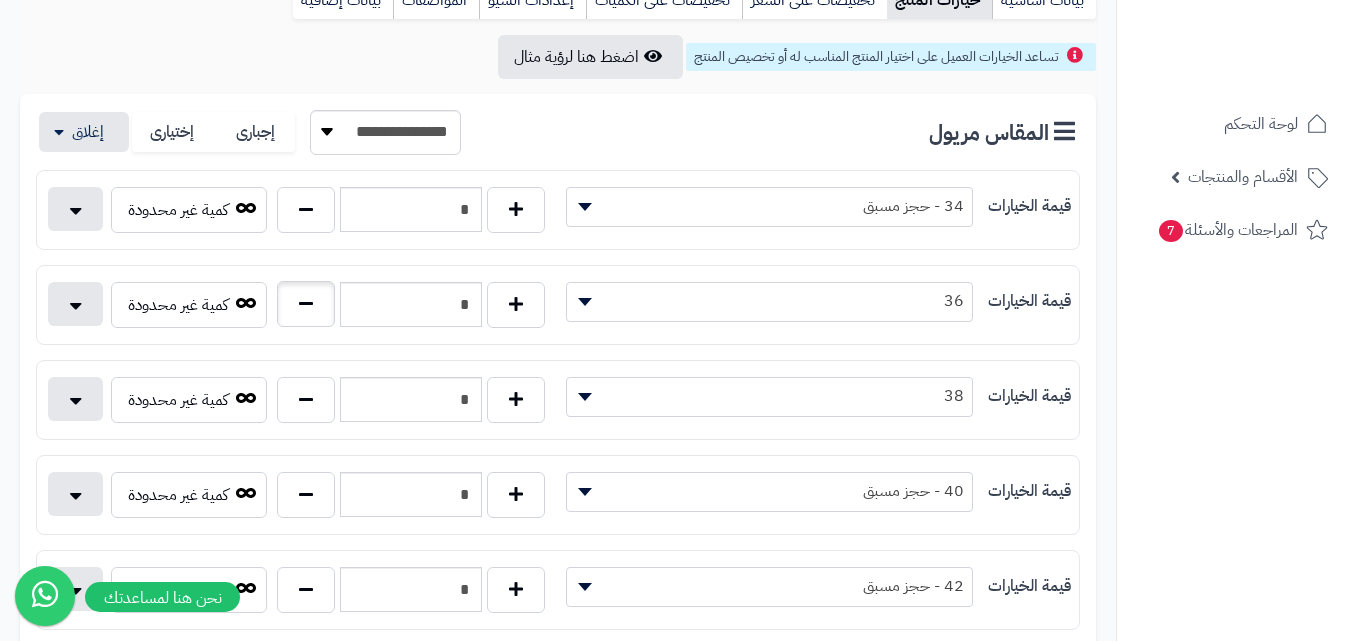 type on "*" 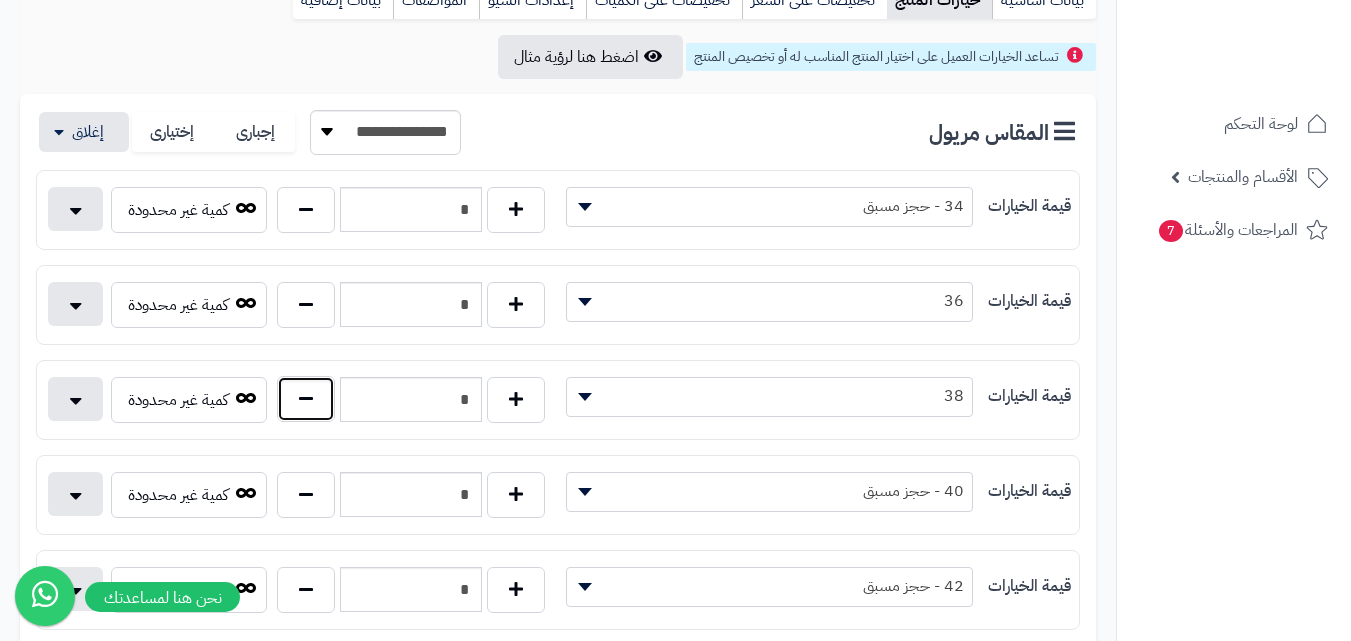 click at bounding box center [306, 399] 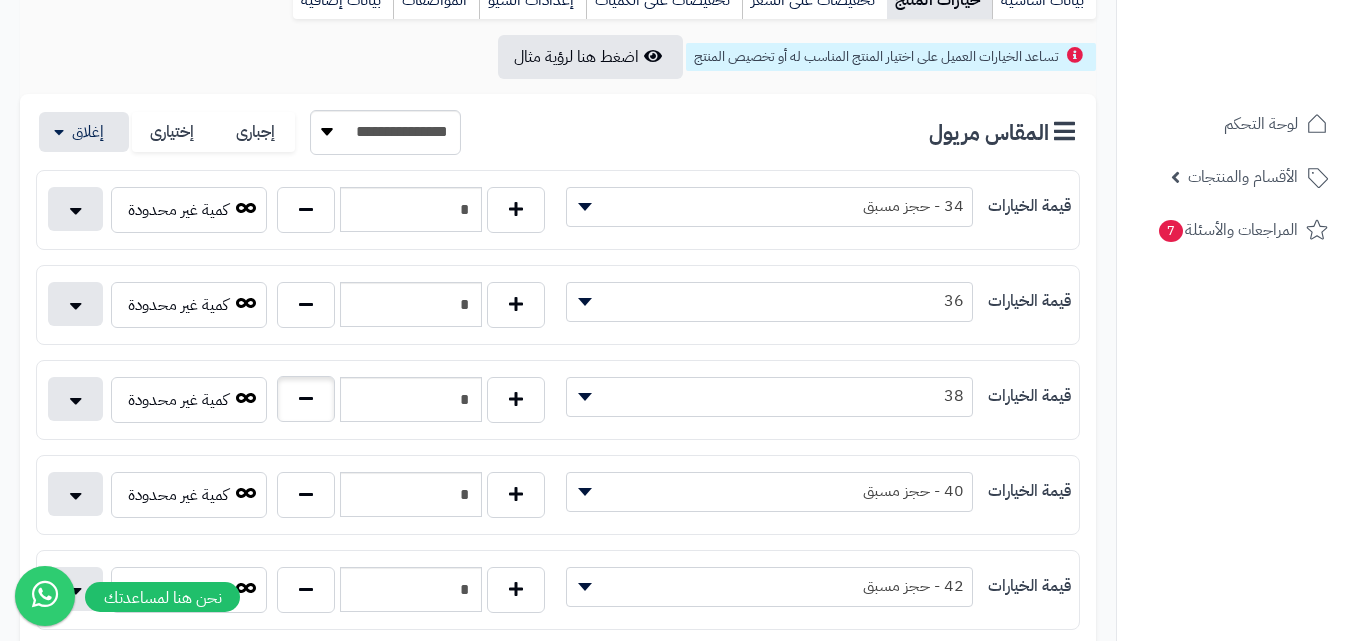 type on "*" 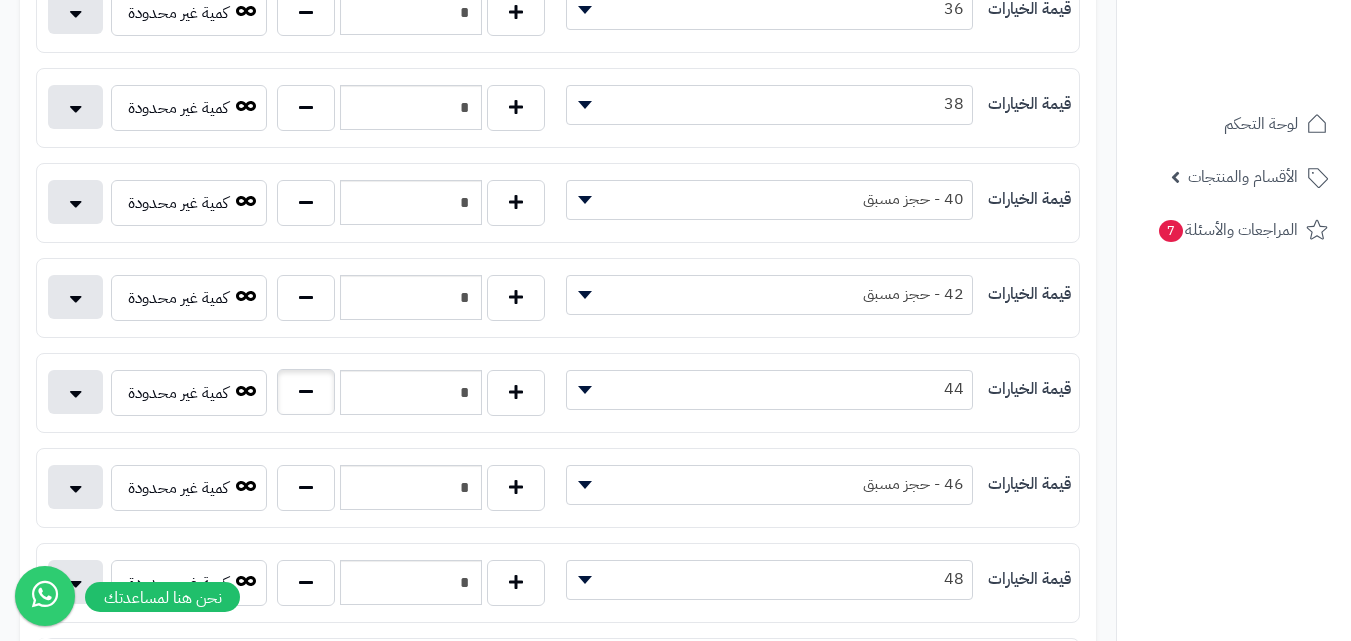 scroll, scrollTop: 600, scrollLeft: 0, axis: vertical 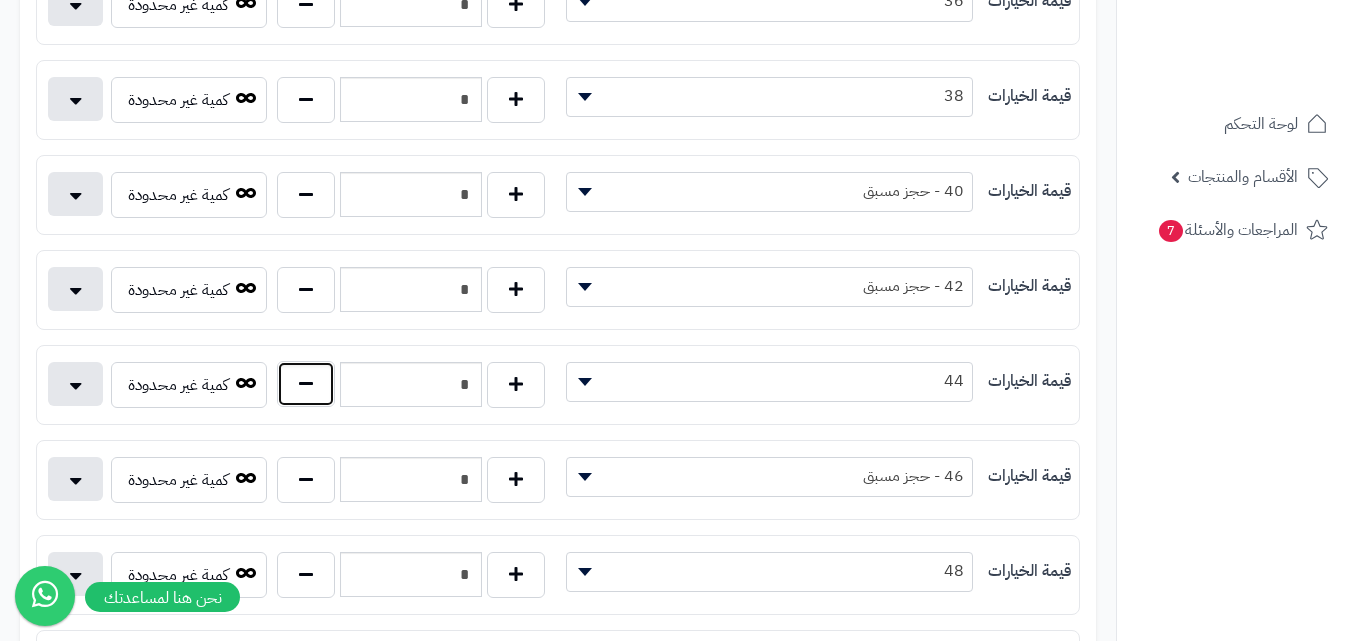 click at bounding box center [306, 384] 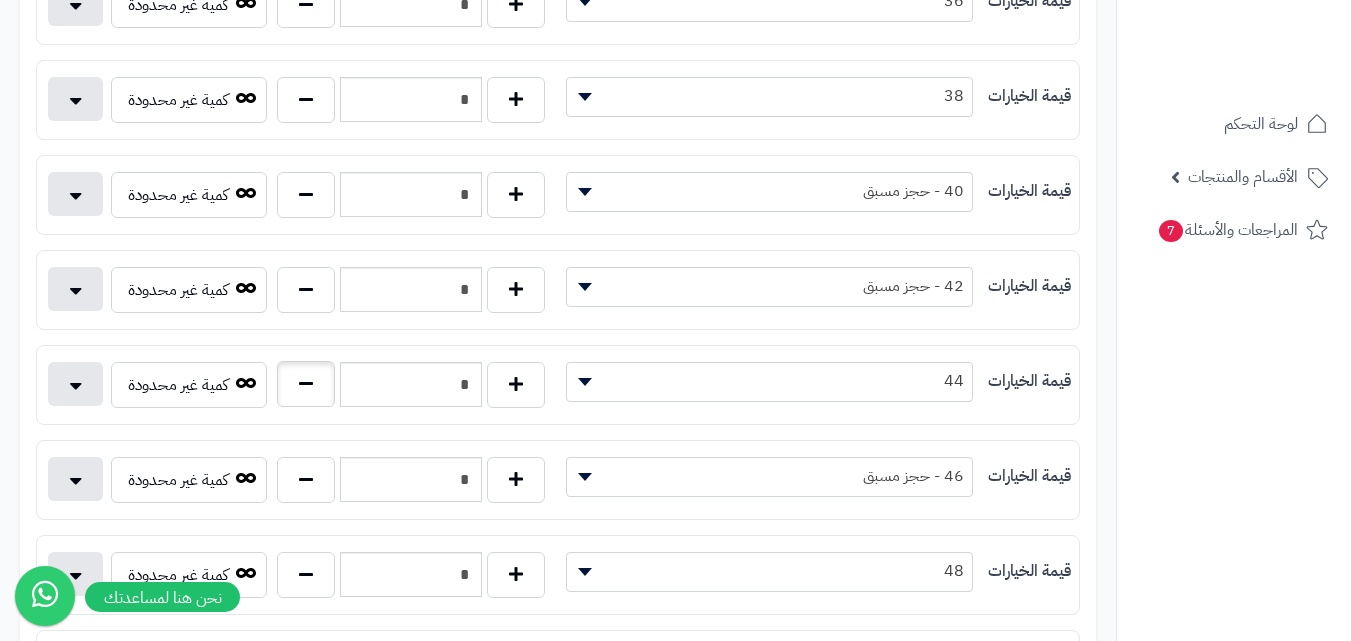 type on "*" 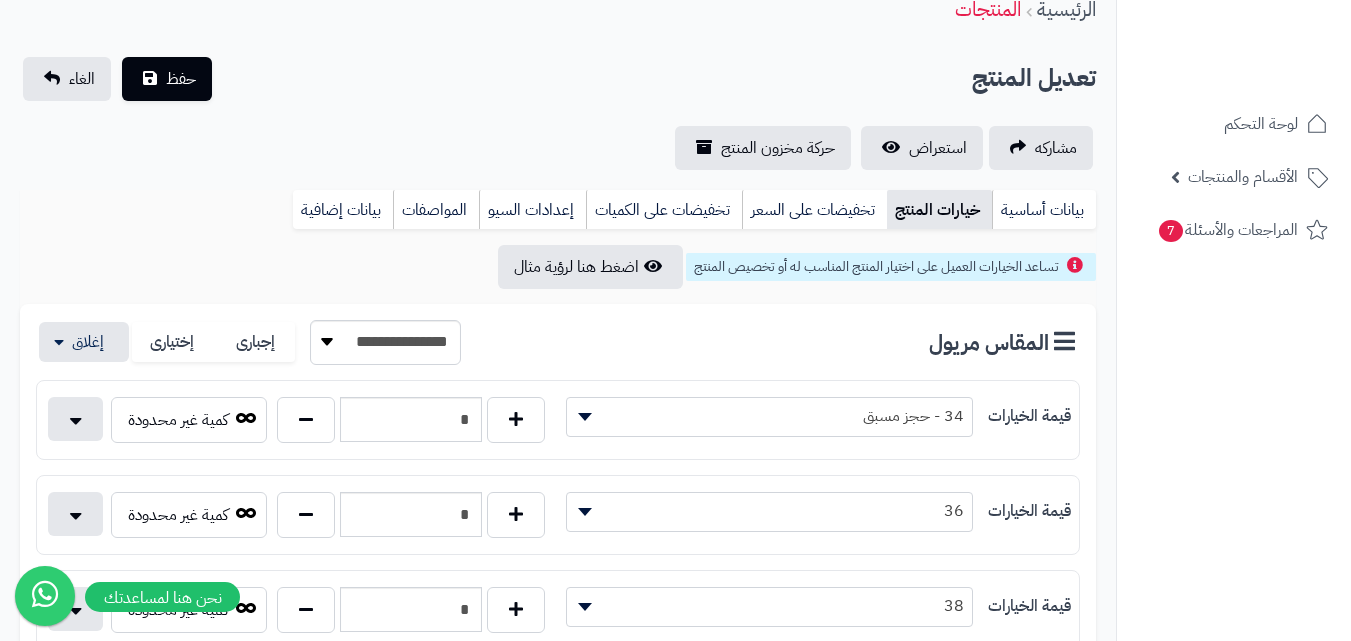 scroll, scrollTop: 0, scrollLeft: 0, axis: both 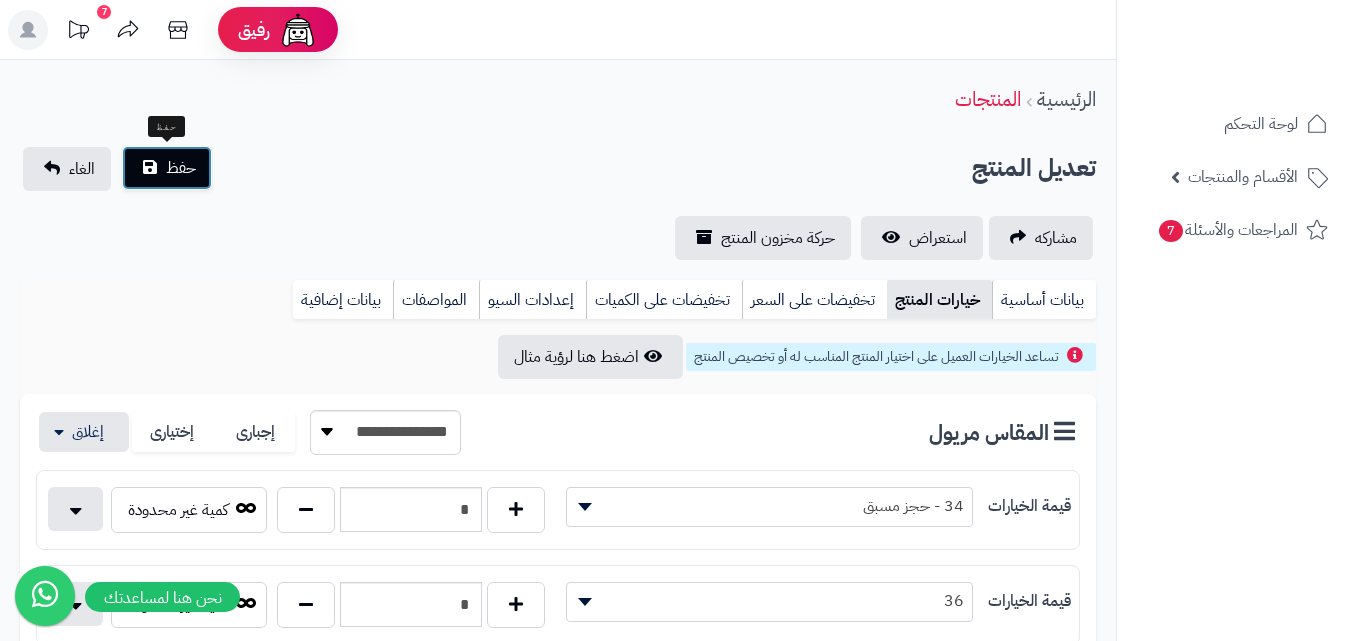 click on "حفظ" at bounding box center [181, 168] 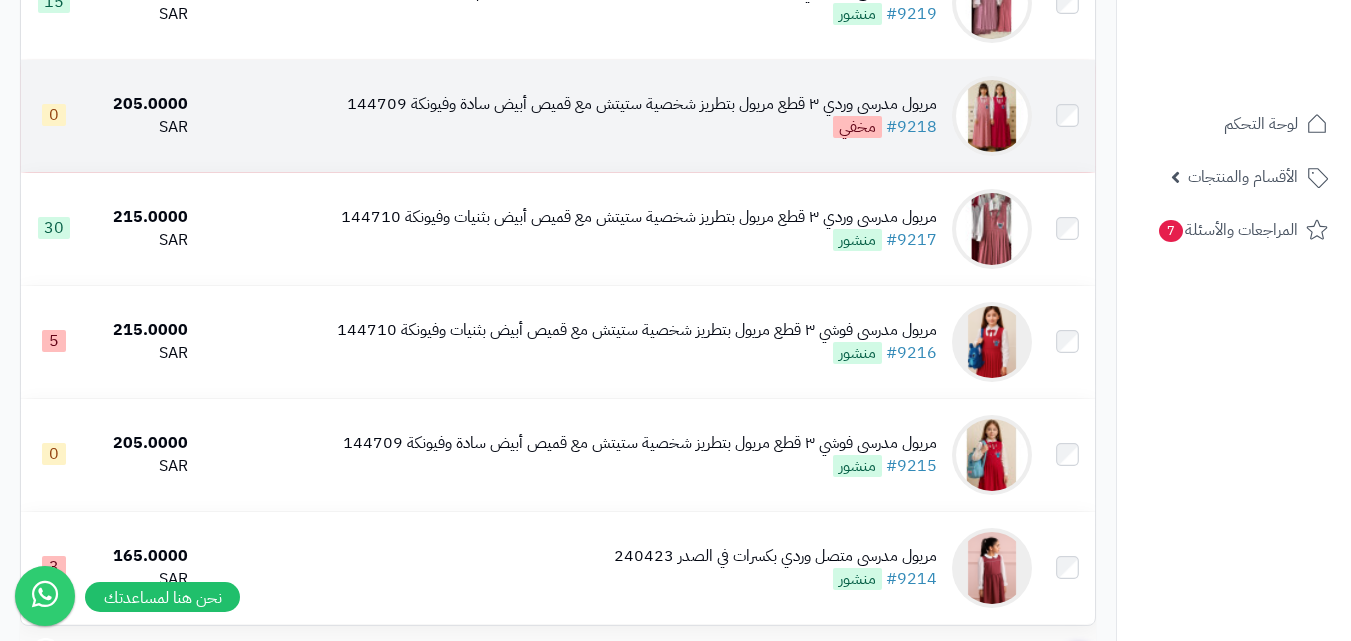 scroll, scrollTop: 2000, scrollLeft: 0, axis: vertical 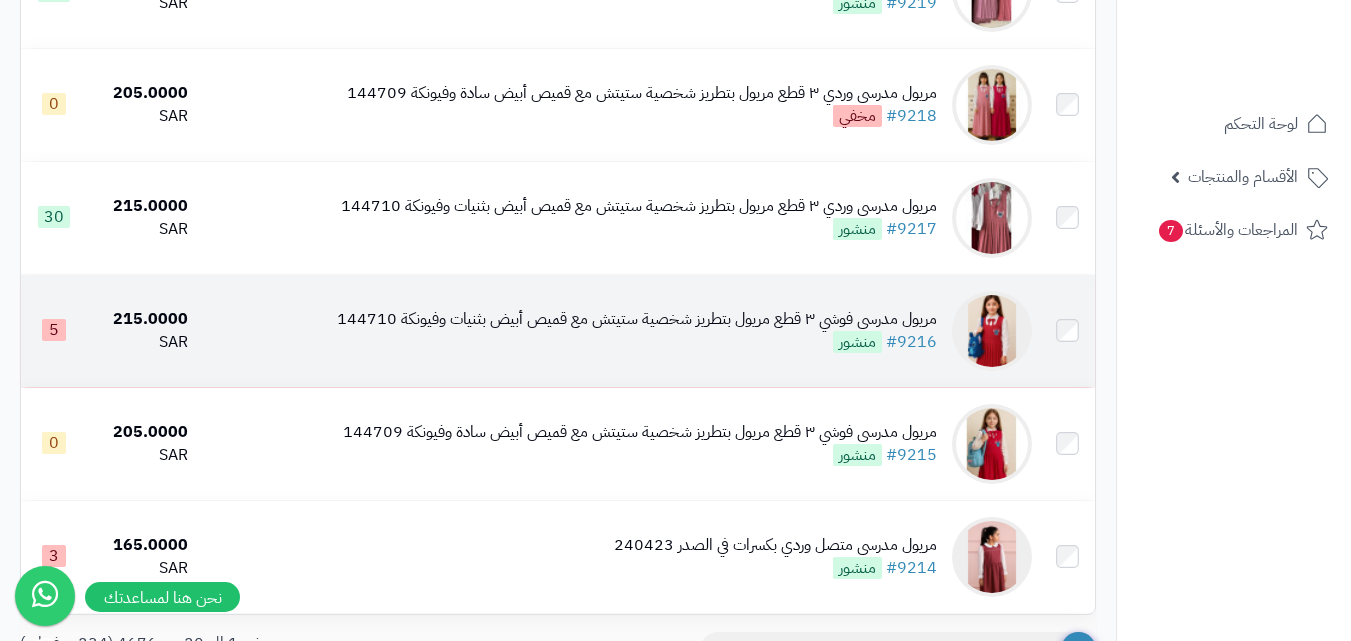click at bounding box center [992, 331] 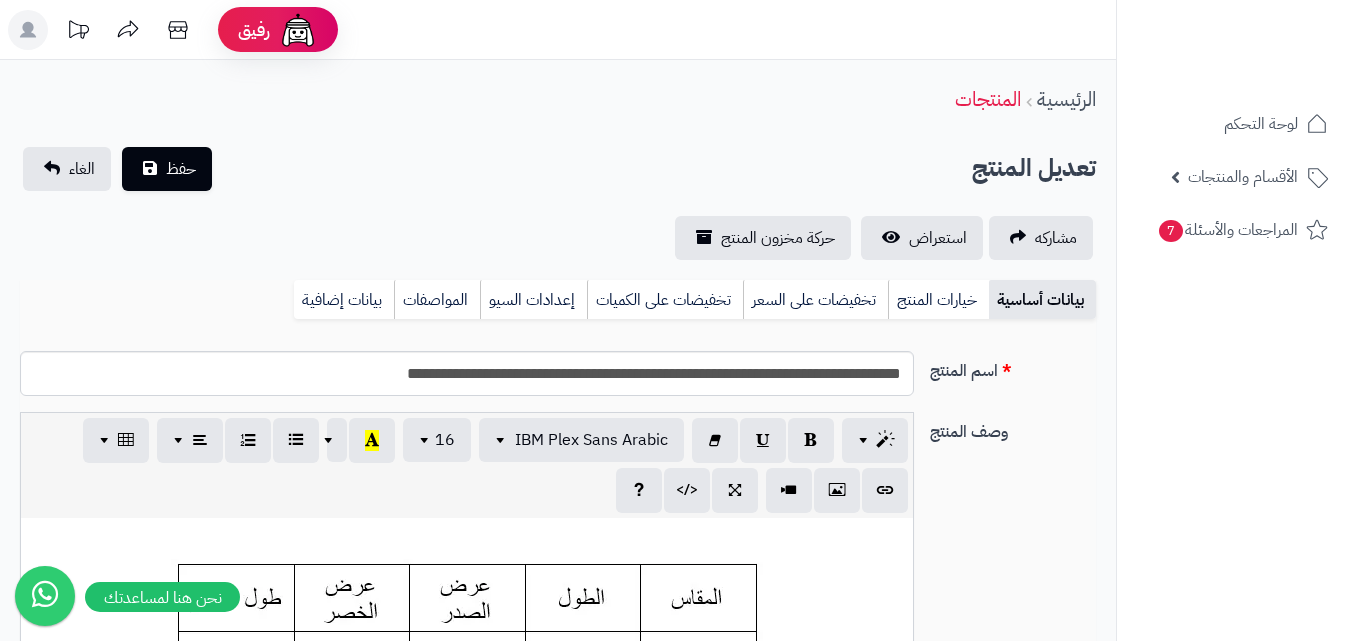 scroll, scrollTop: 0, scrollLeft: 0, axis: both 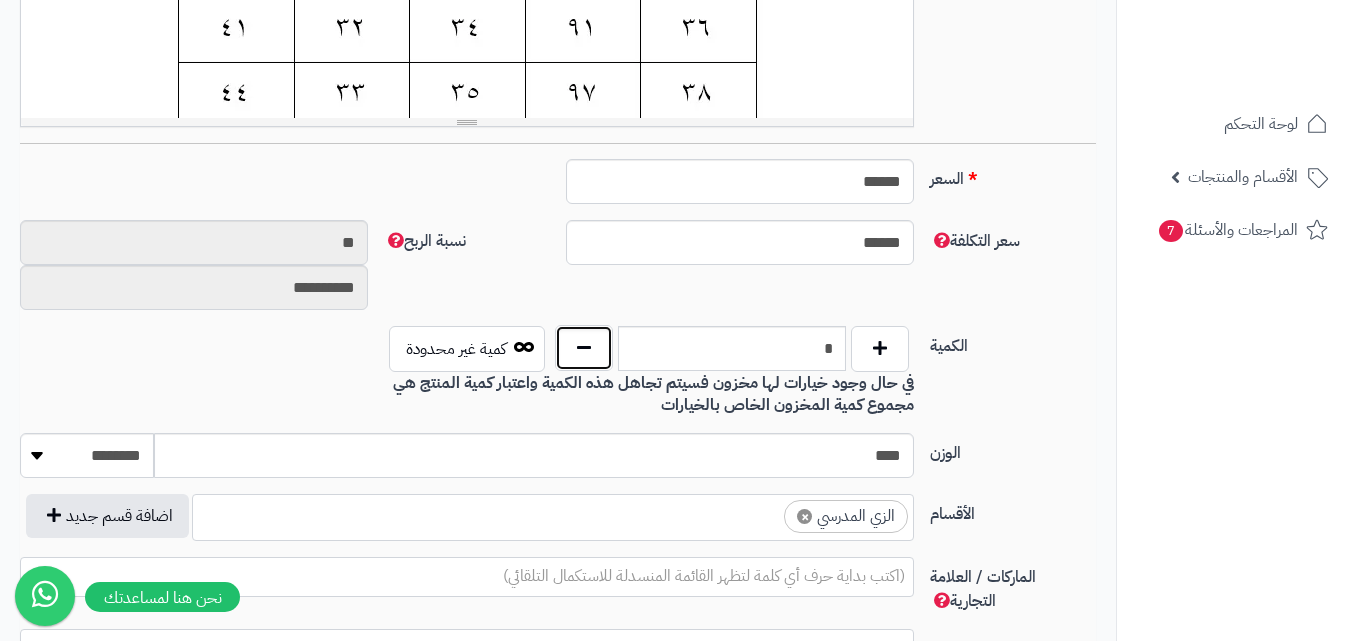 click at bounding box center [584, 348] 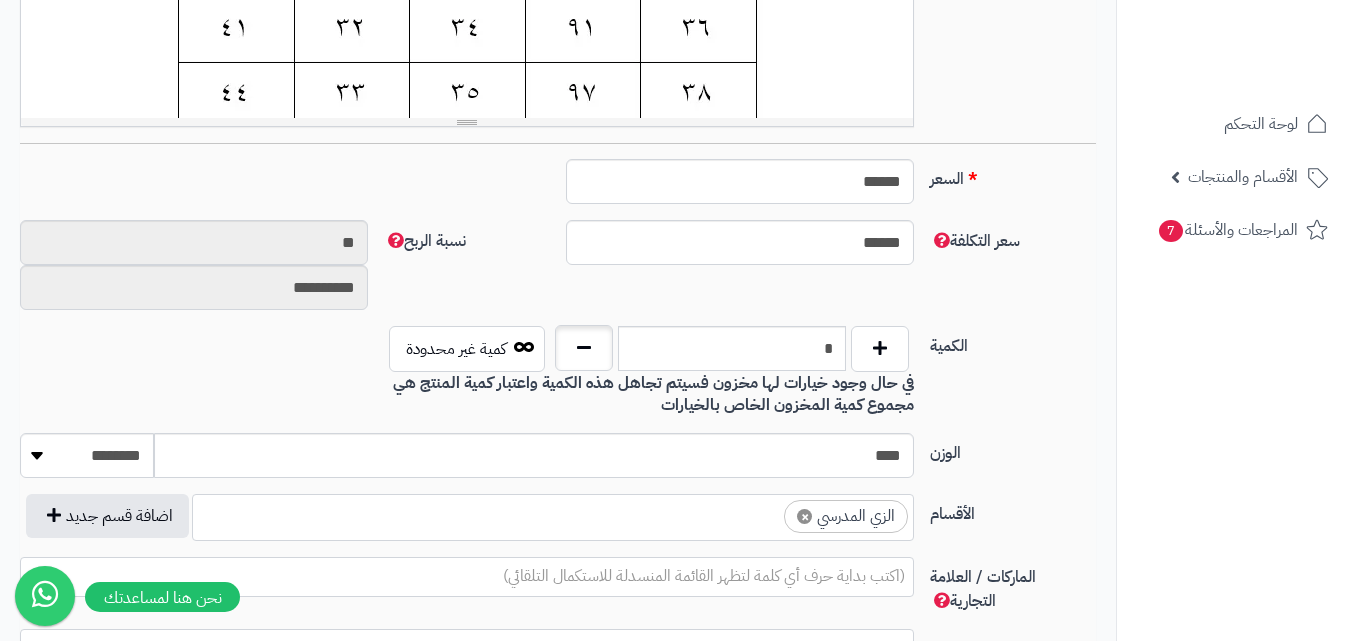 type on "*" 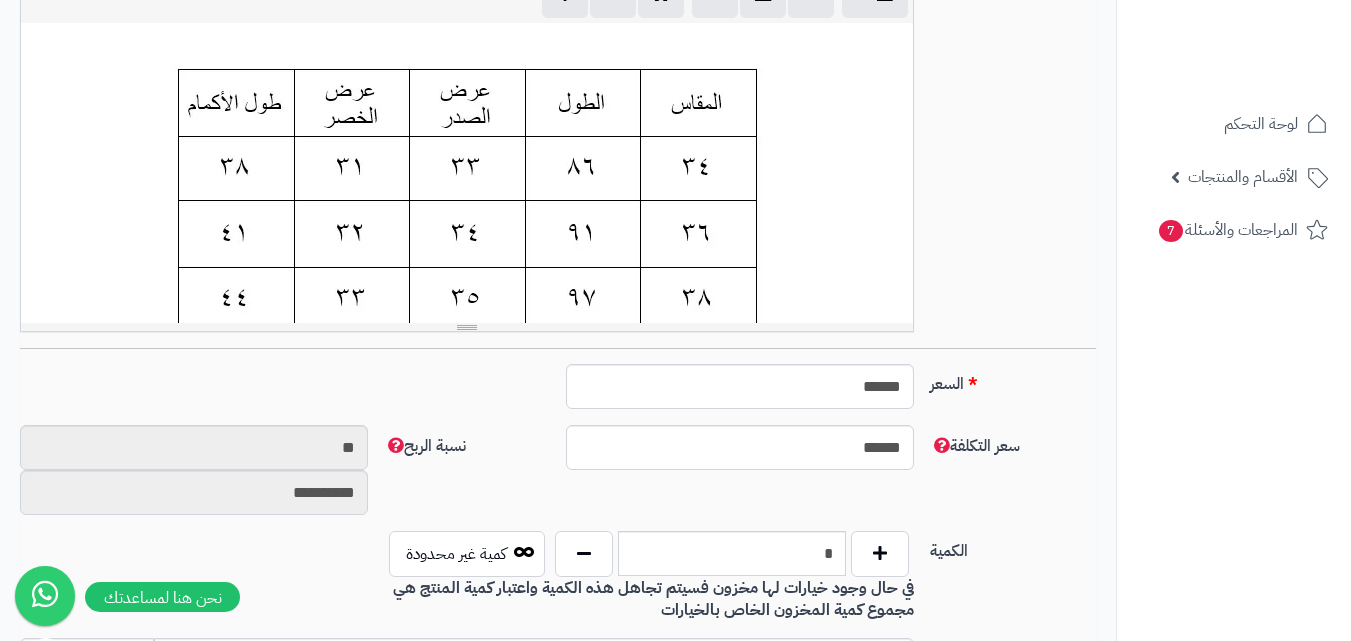 scroll, scrollTop: 200, scrollLeft: 0, axis: vertical 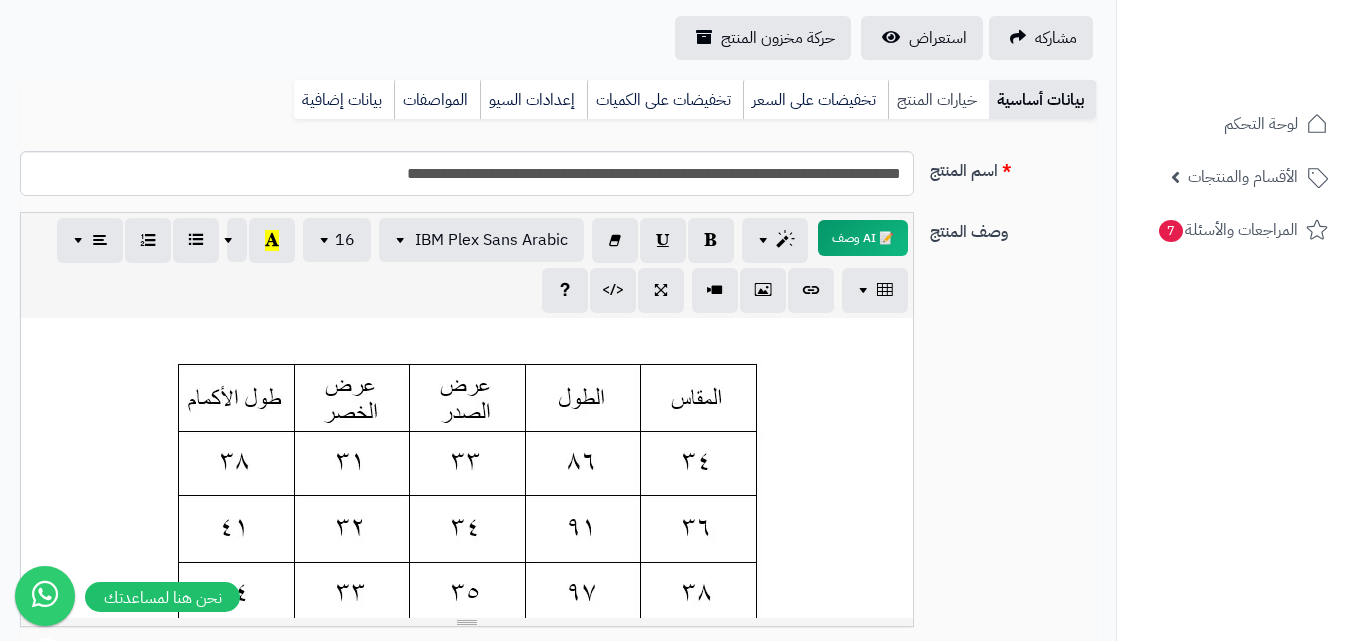 click on "خيارات المنتج" at bounding box center [938, 100] 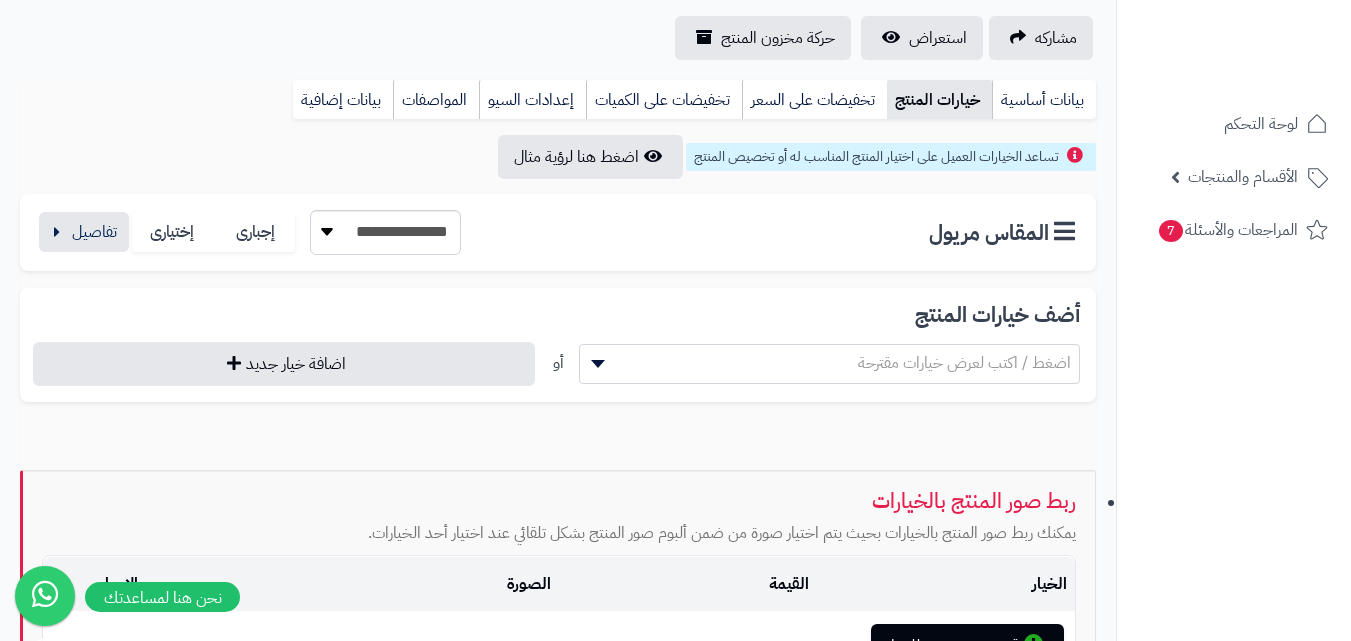 click on "**********" at bounding box center (248, 232) 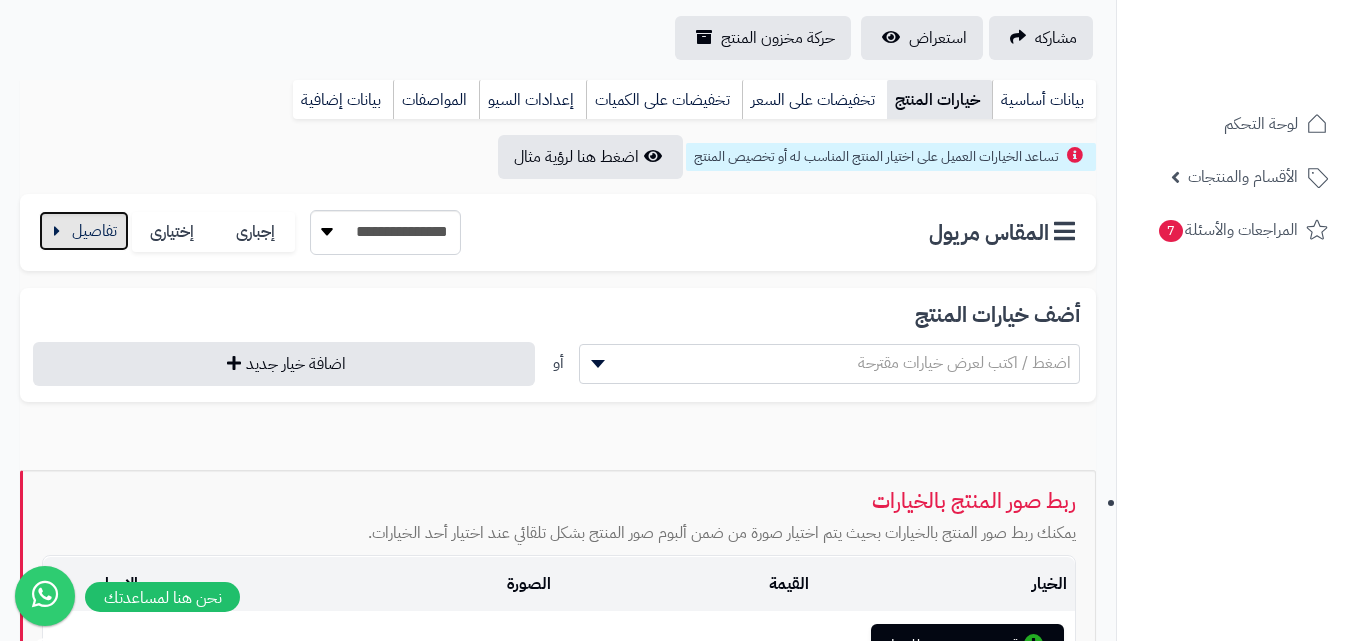 click at bounding box center (84, 231) 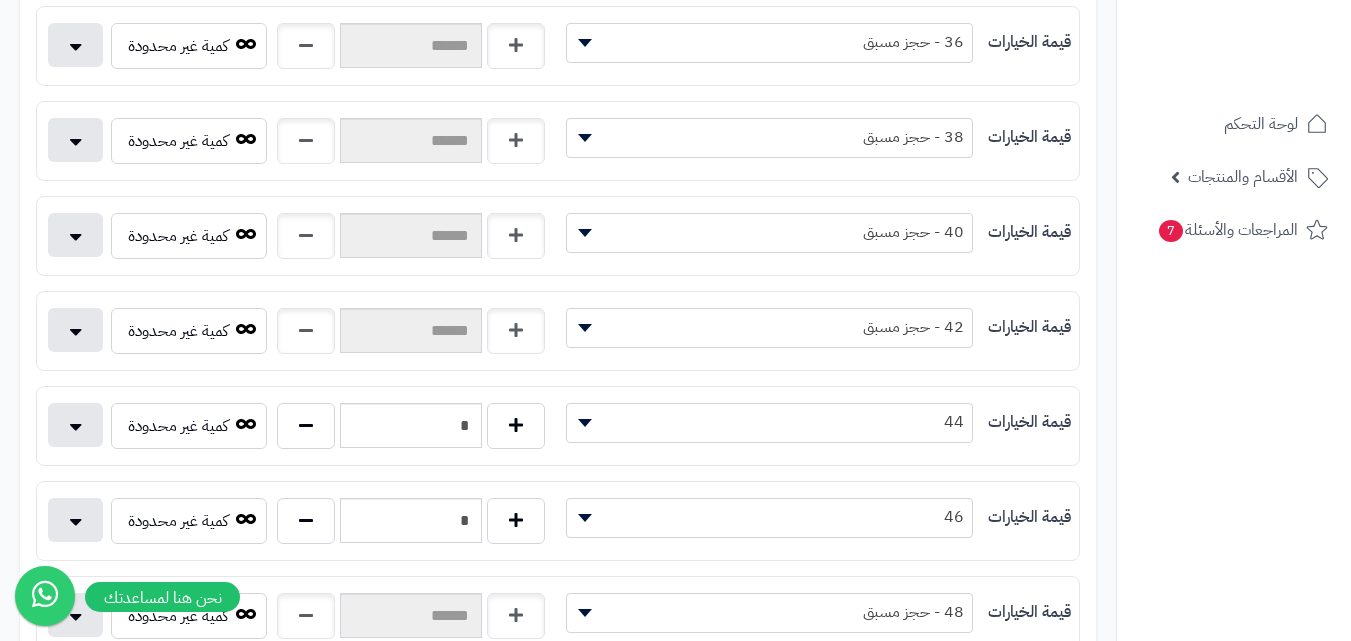 scroll, scrollTop: 600, scrollLeft: 0, axis: vertical 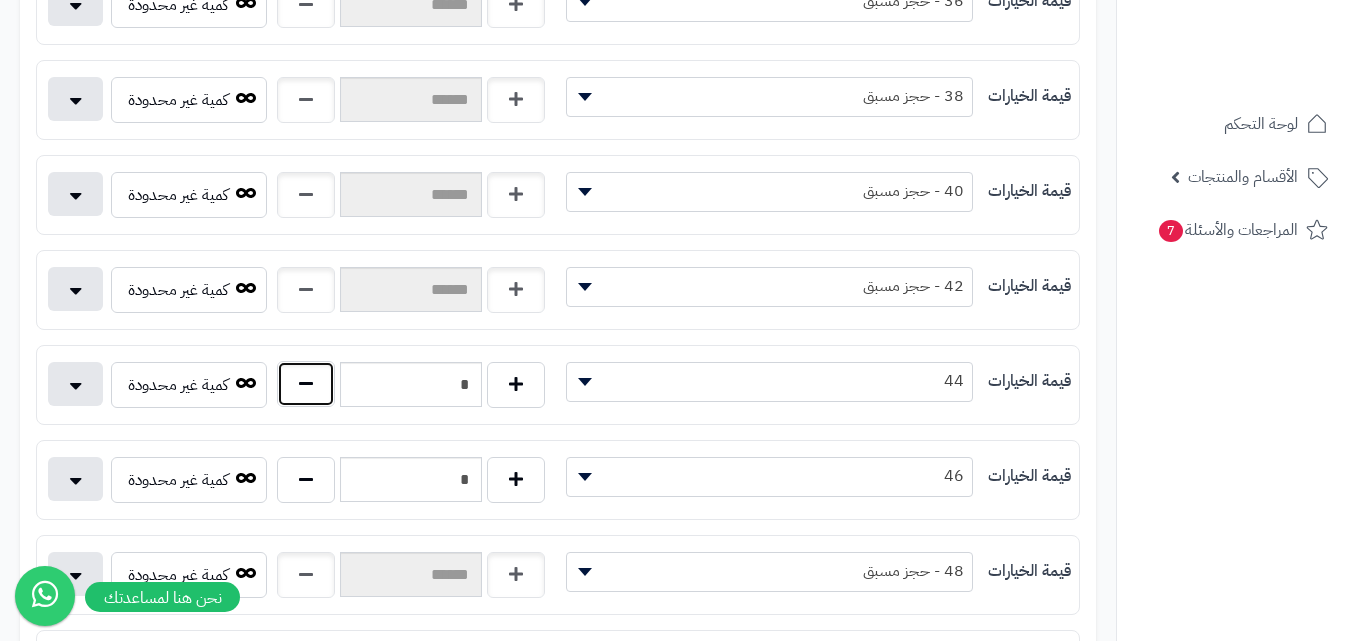 click at bounding box center [306, 384] 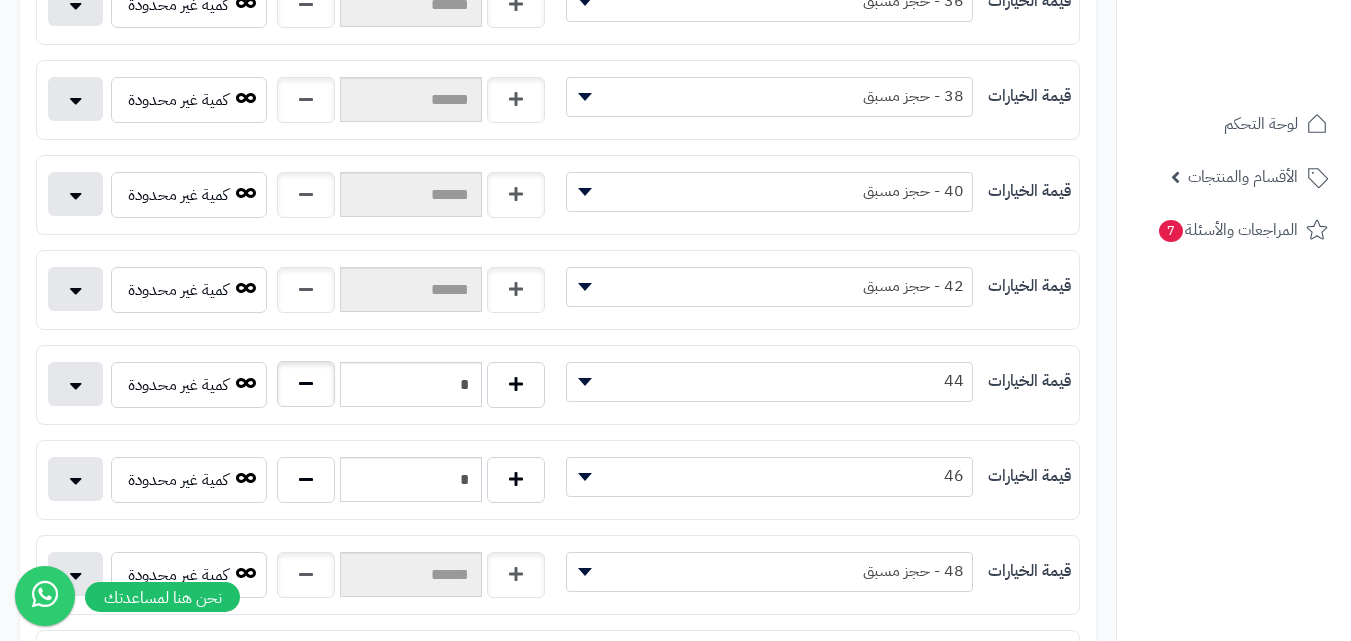 type on "*" 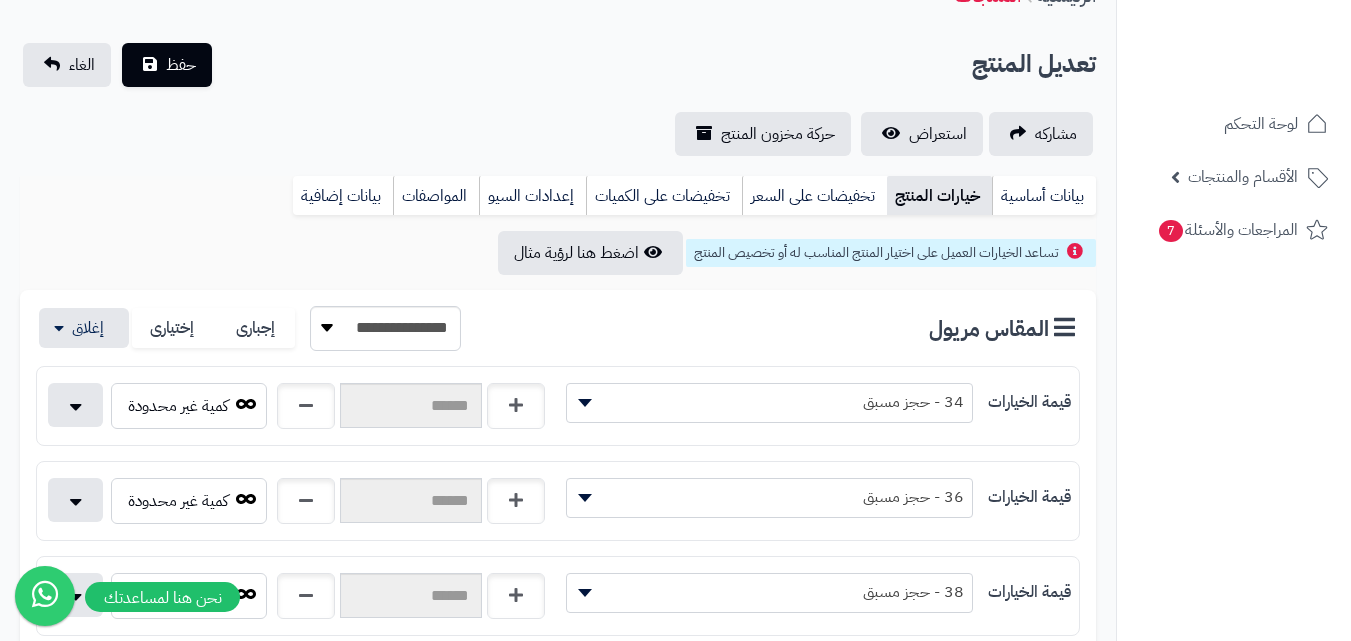 scroll, scrollTop: 100, scrollLeft: 0, axis: vertical 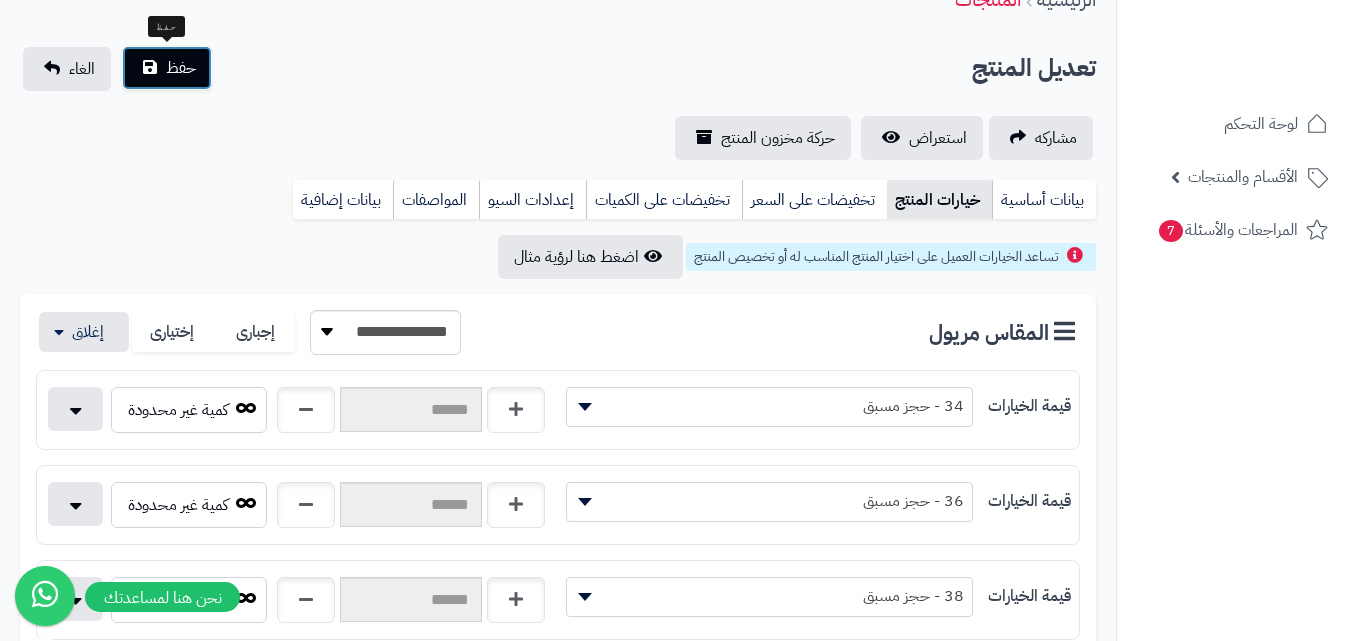 click on "حفظ" at bounding box center [167, 68] 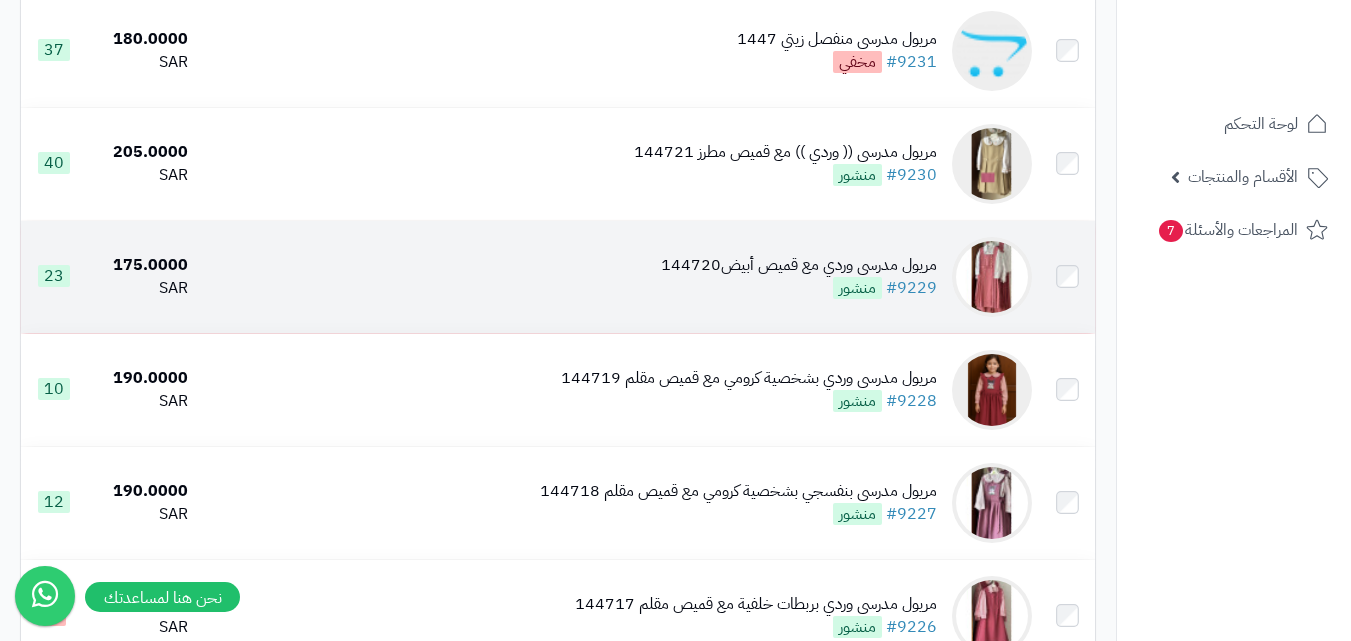 scroll, scrollTop: 700, scrollLeft: 0, axis: vertical 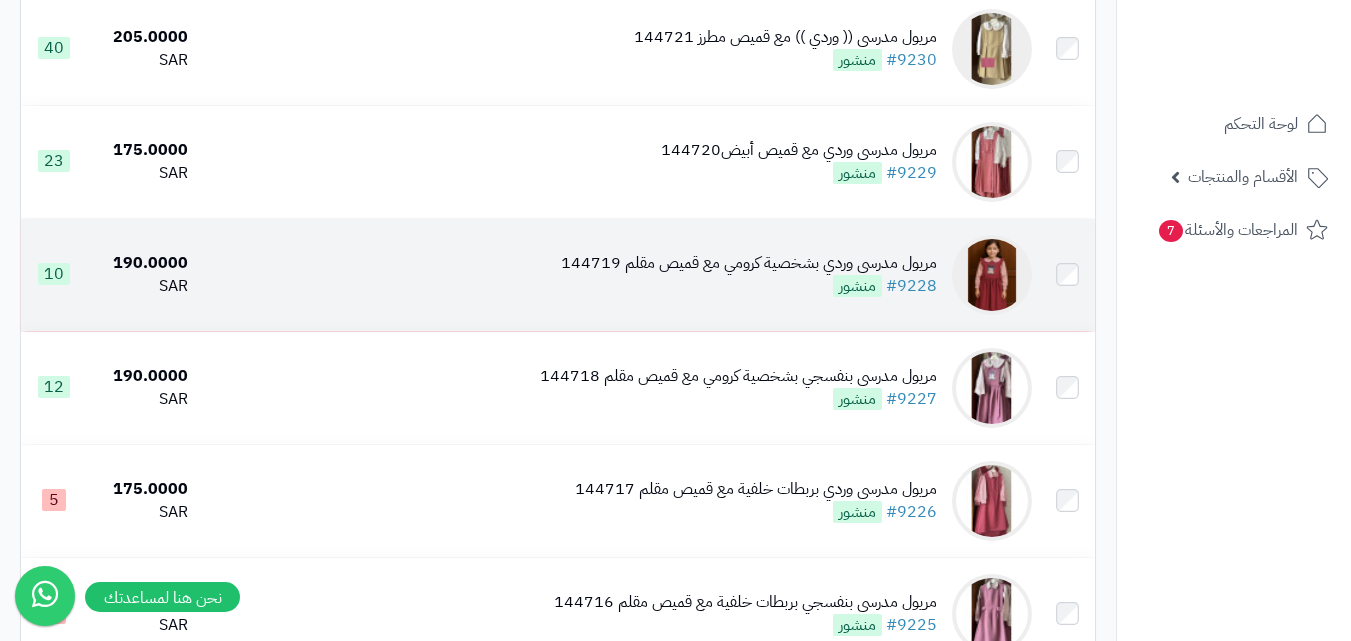 click at bounding box center [992, 275] 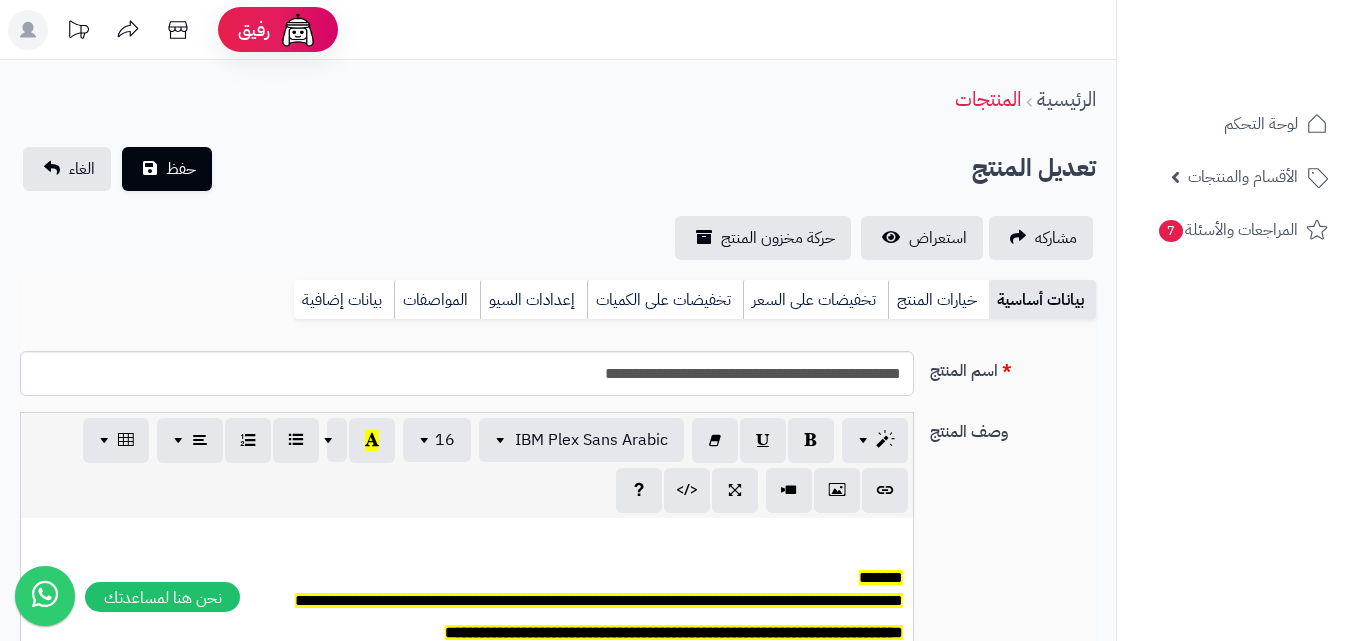 scroll, scrollTop: 0, scrollLeft: 0, axis: both 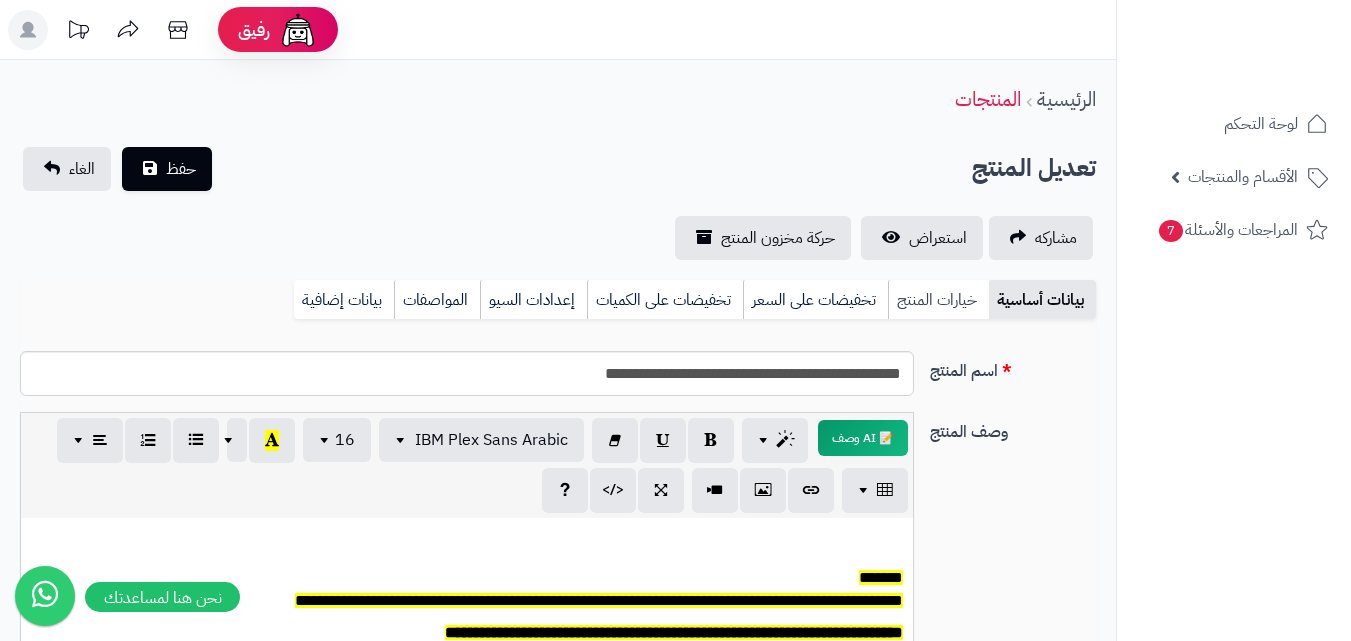 click on "خيارات المنتج" at bounding box center [938, 300] 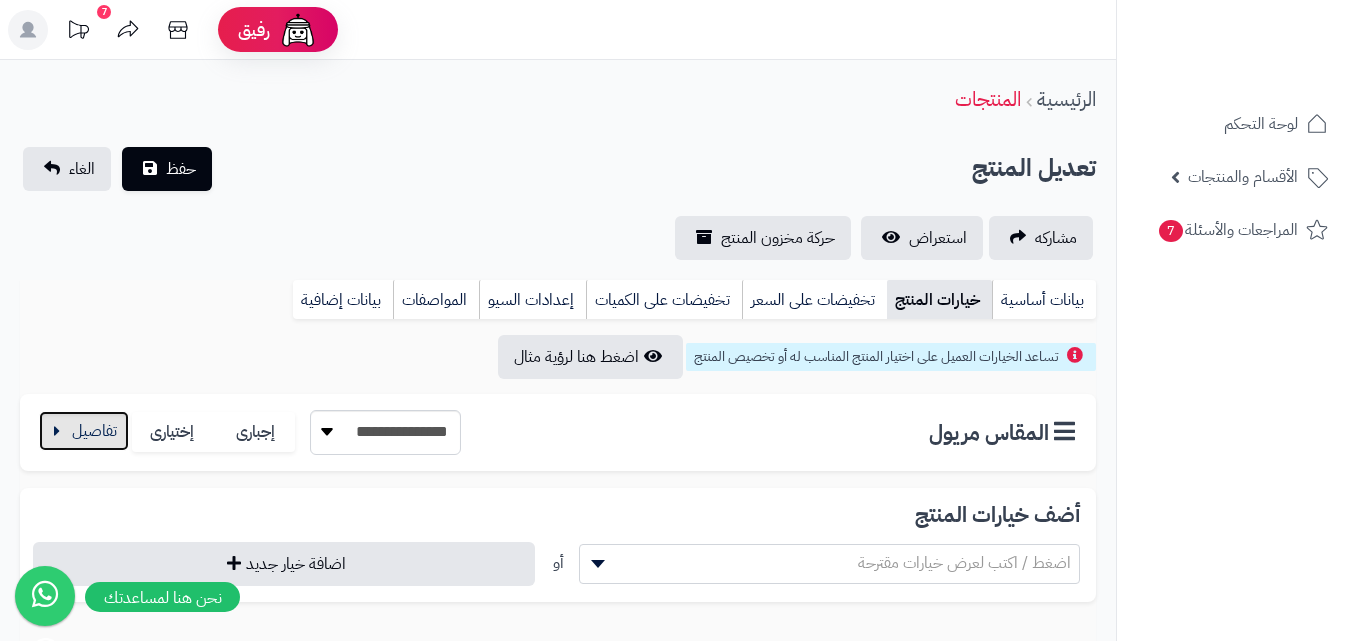 click at bounding box center (84, 431) 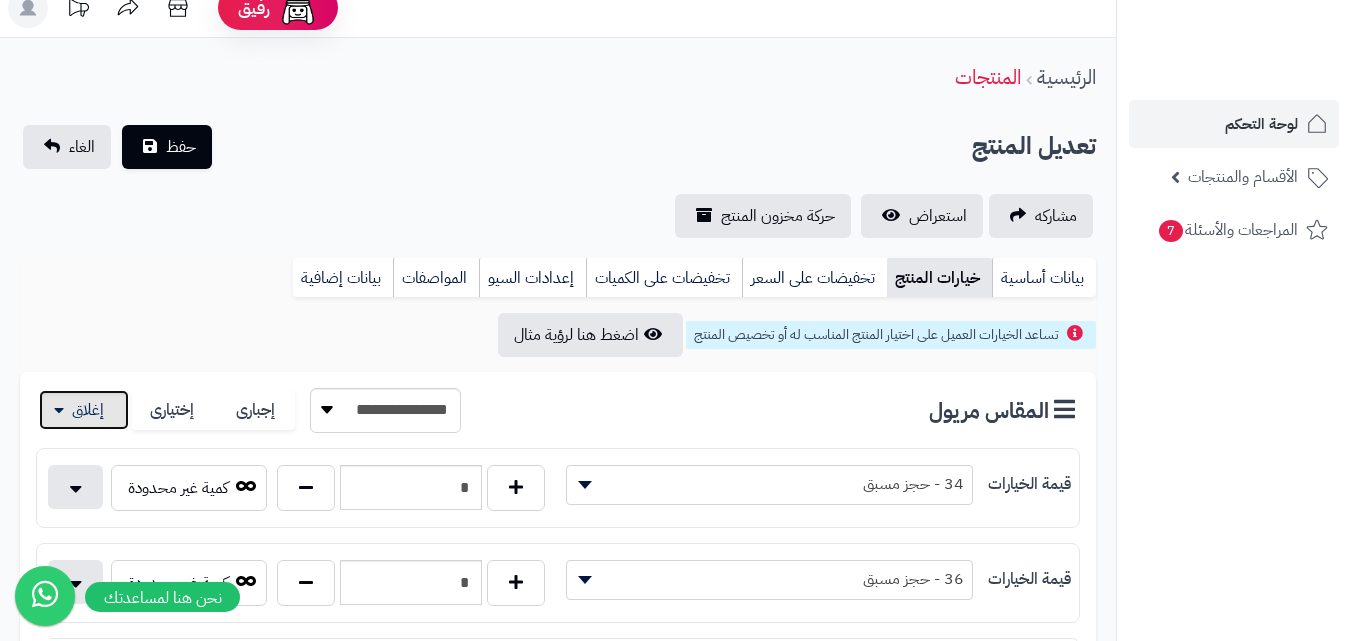 scroll, scrollTop: 0, scrollLeft: 0, axis: both 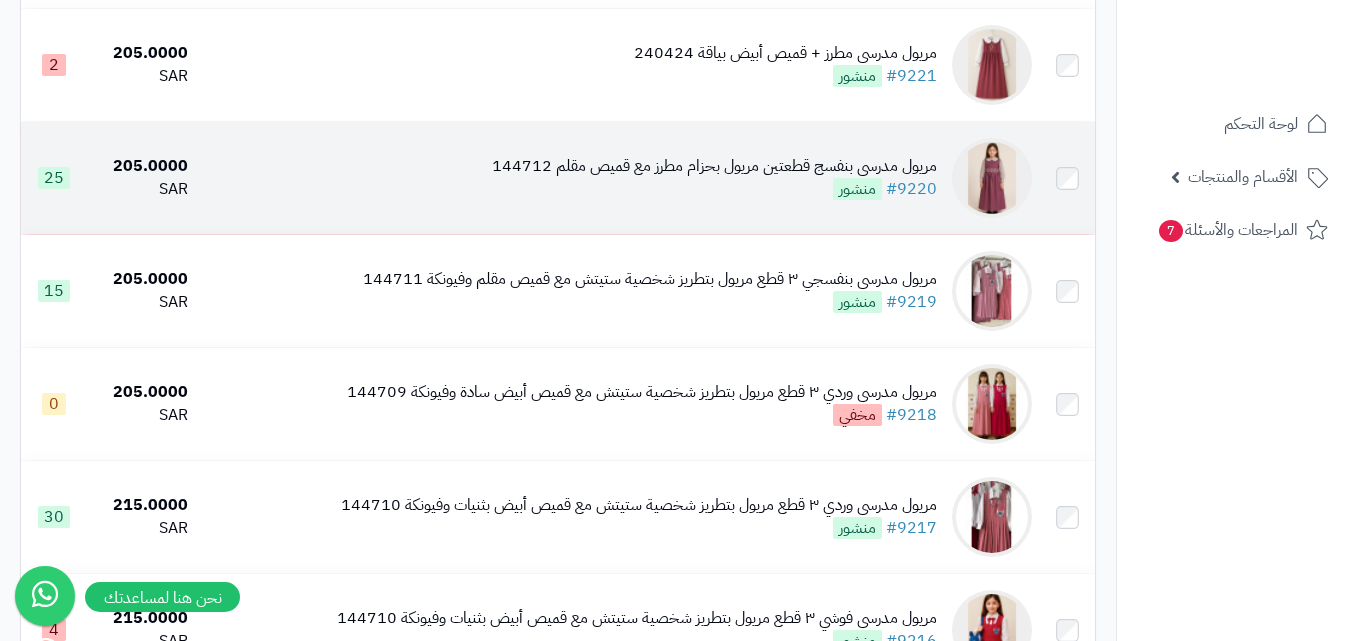 click at bounding box center (992, 178) 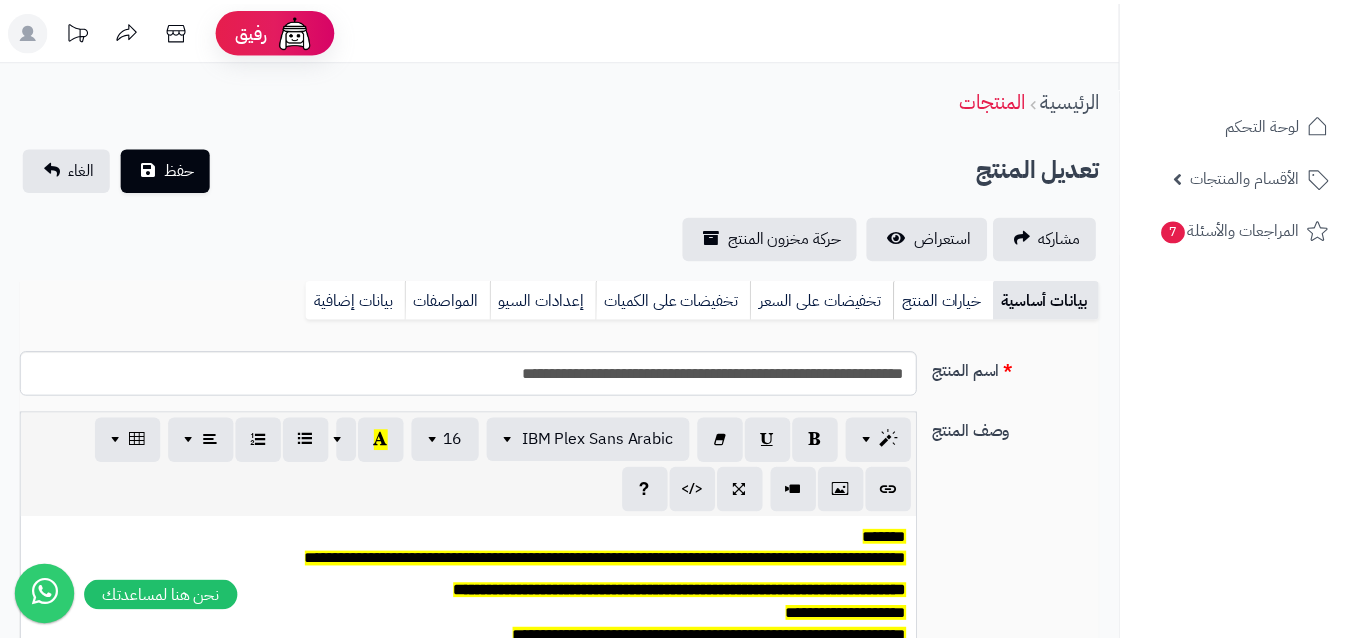 scroll, scrollTop: 0, scrollLeft: 0, axis: both 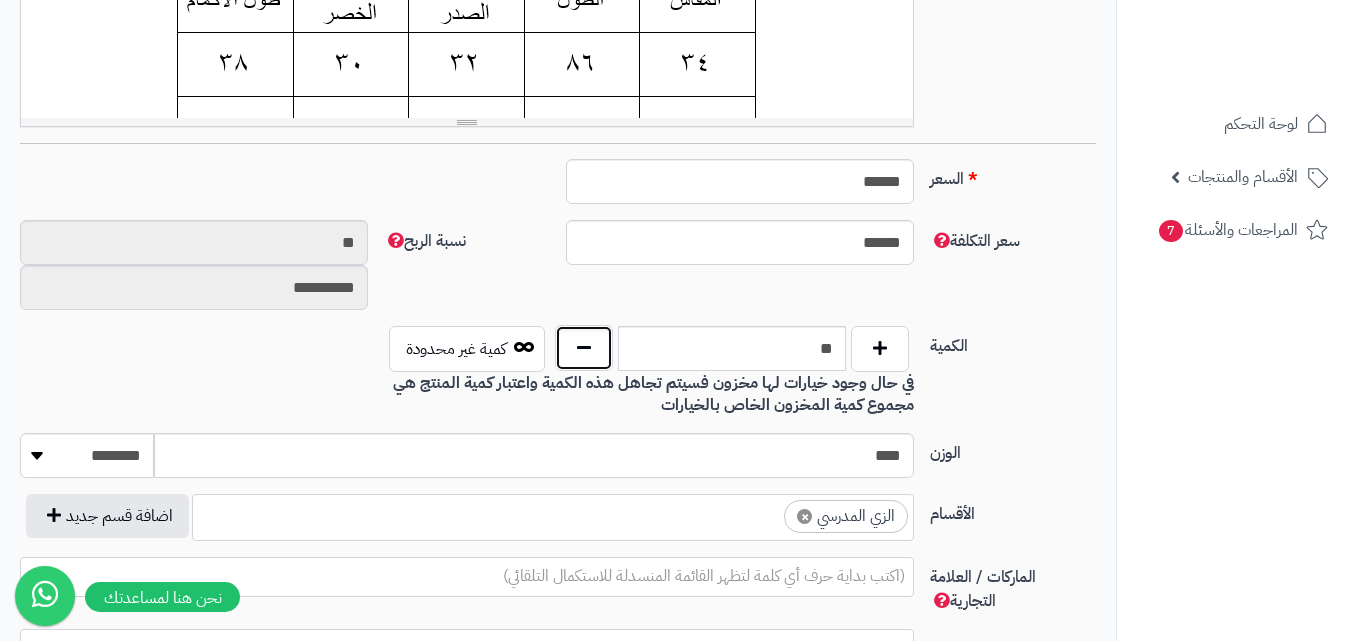 click at bounding box center (584, 348) 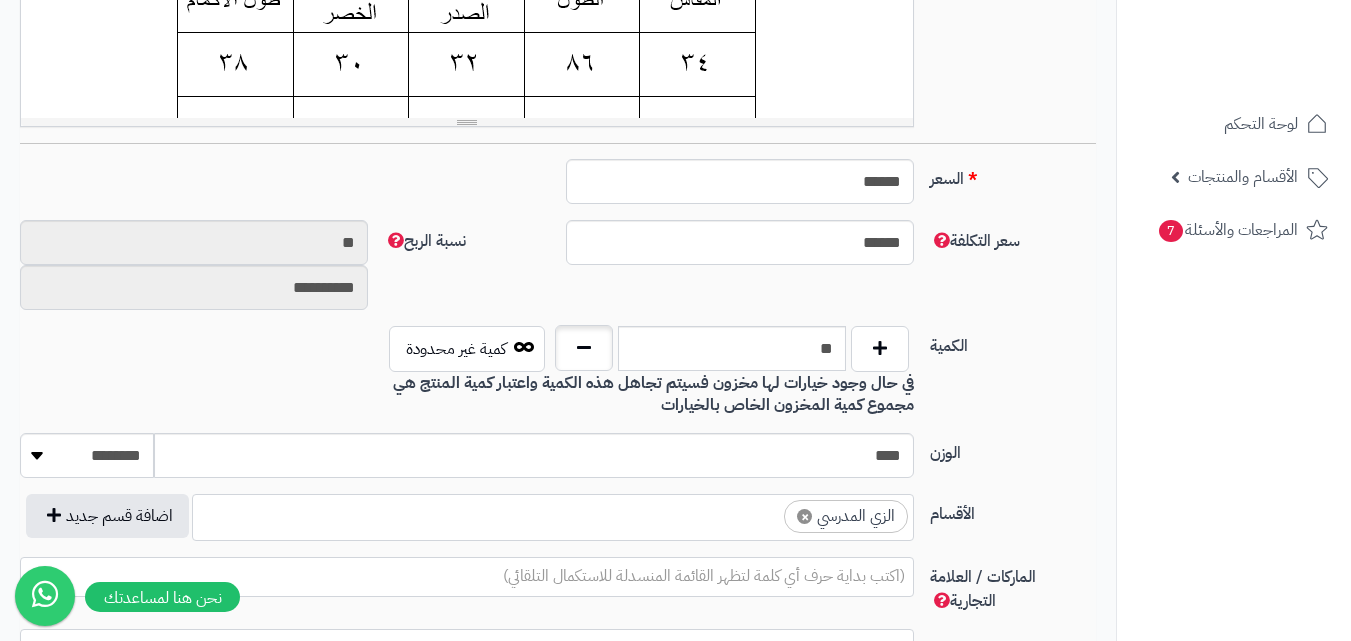 type on "**" 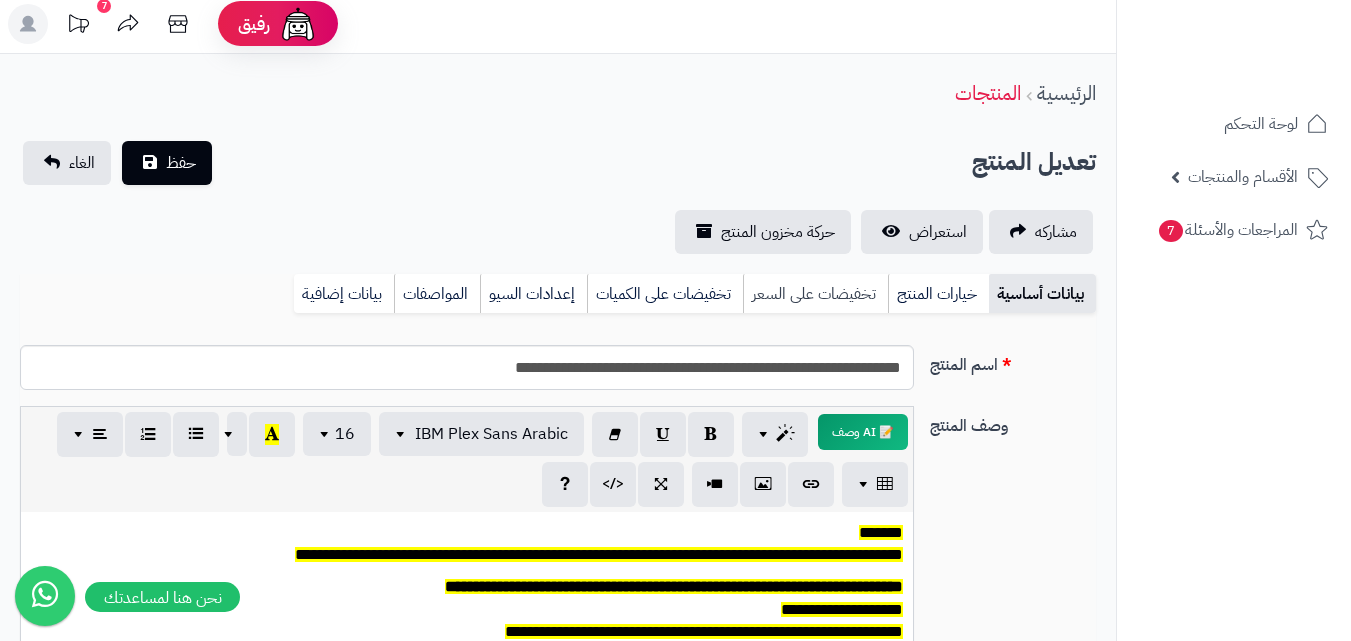 scroll, scrollTop: 0, scrollLeft: 0, axis: both 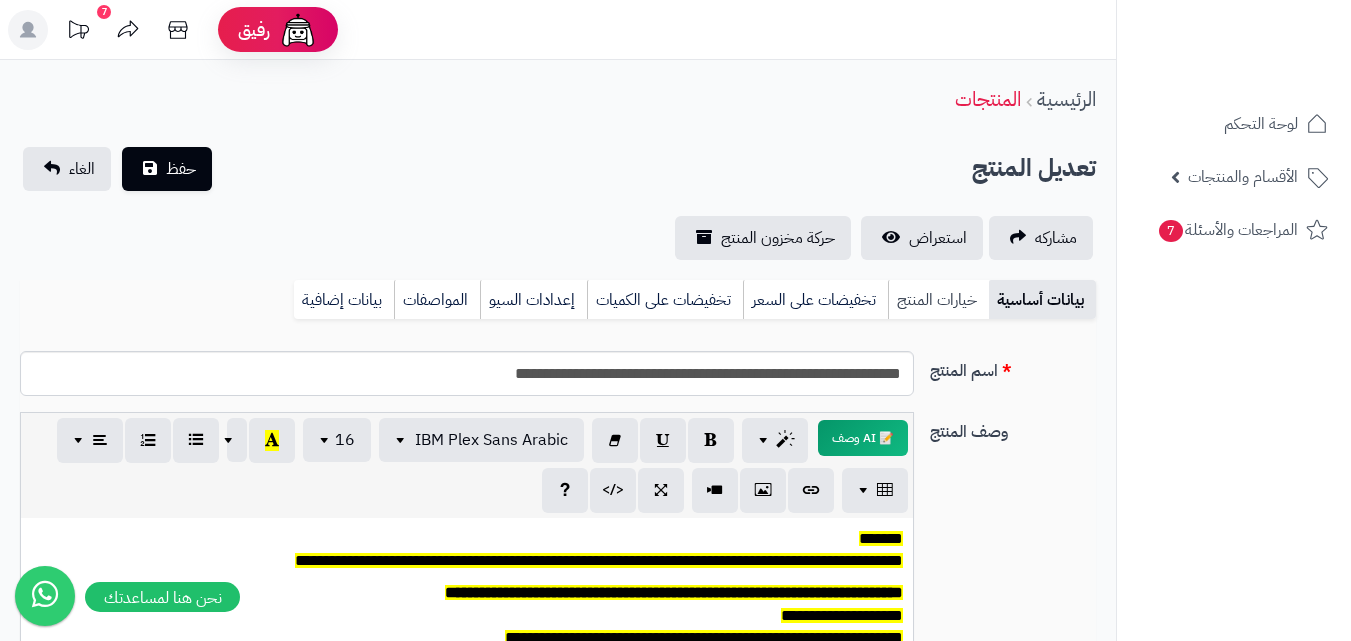 click on "خيارات المنتج" at bounding box center [938, 300] 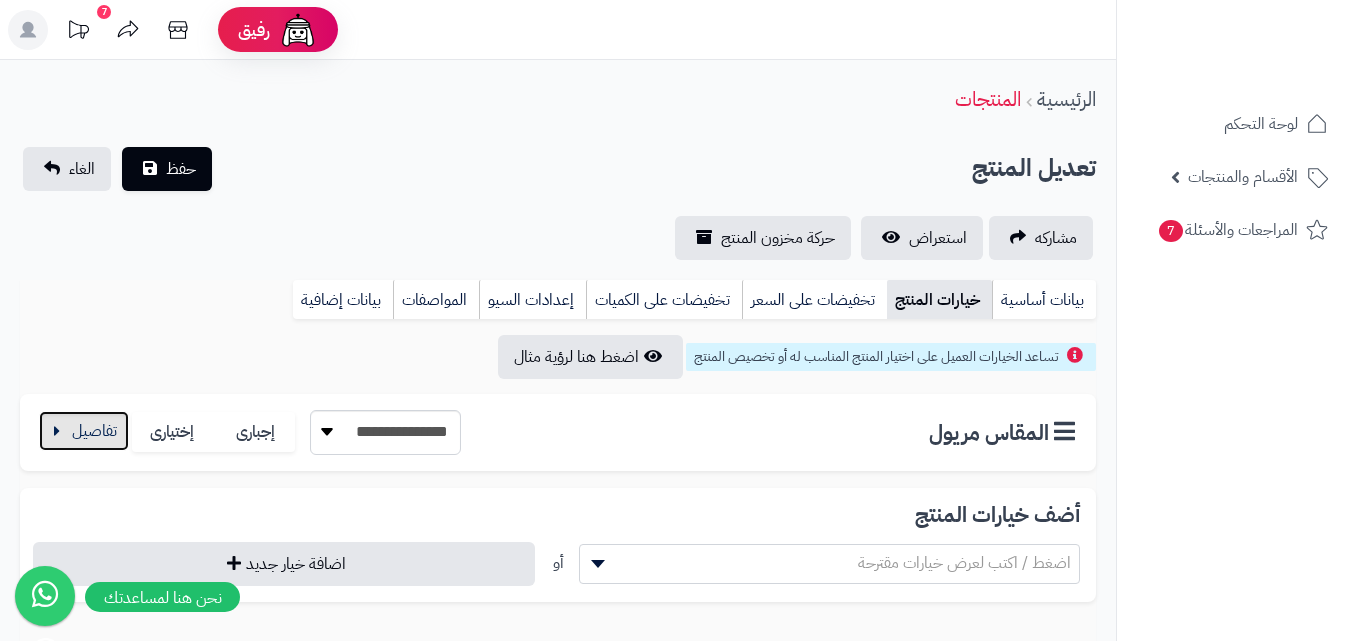 click at bounding box center [84, 431] 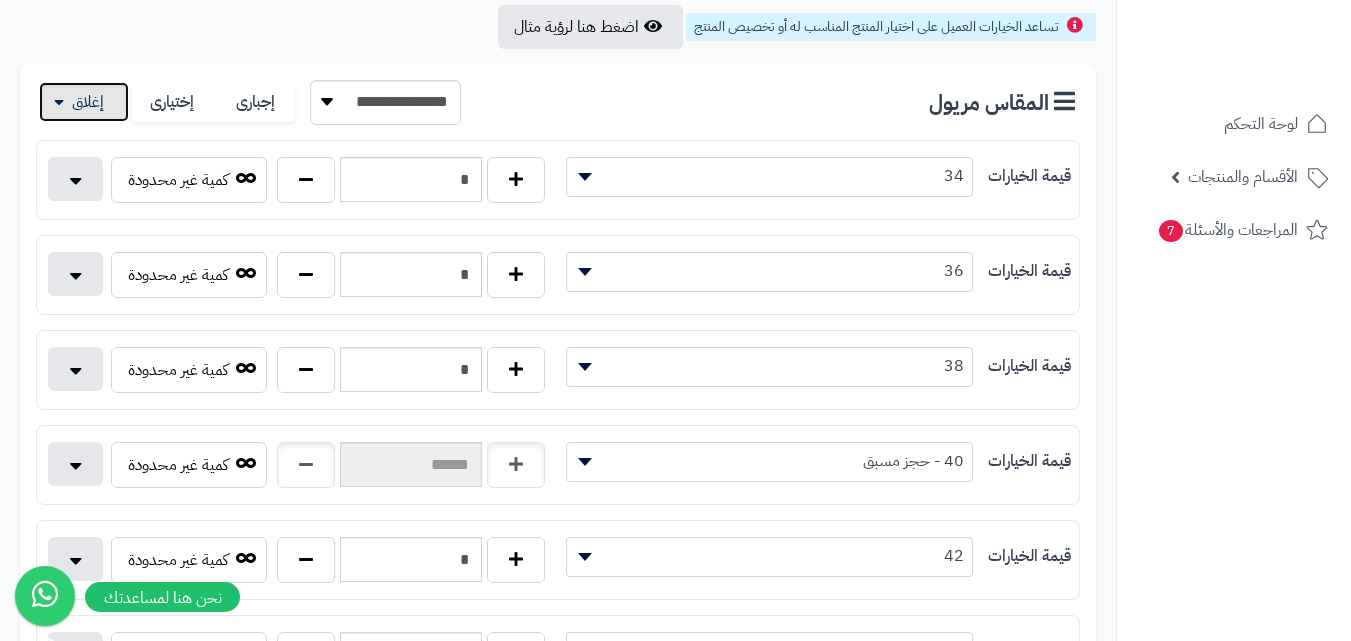 scroll, scrollTop: 400, scrollLeft: 0, axis: vertical 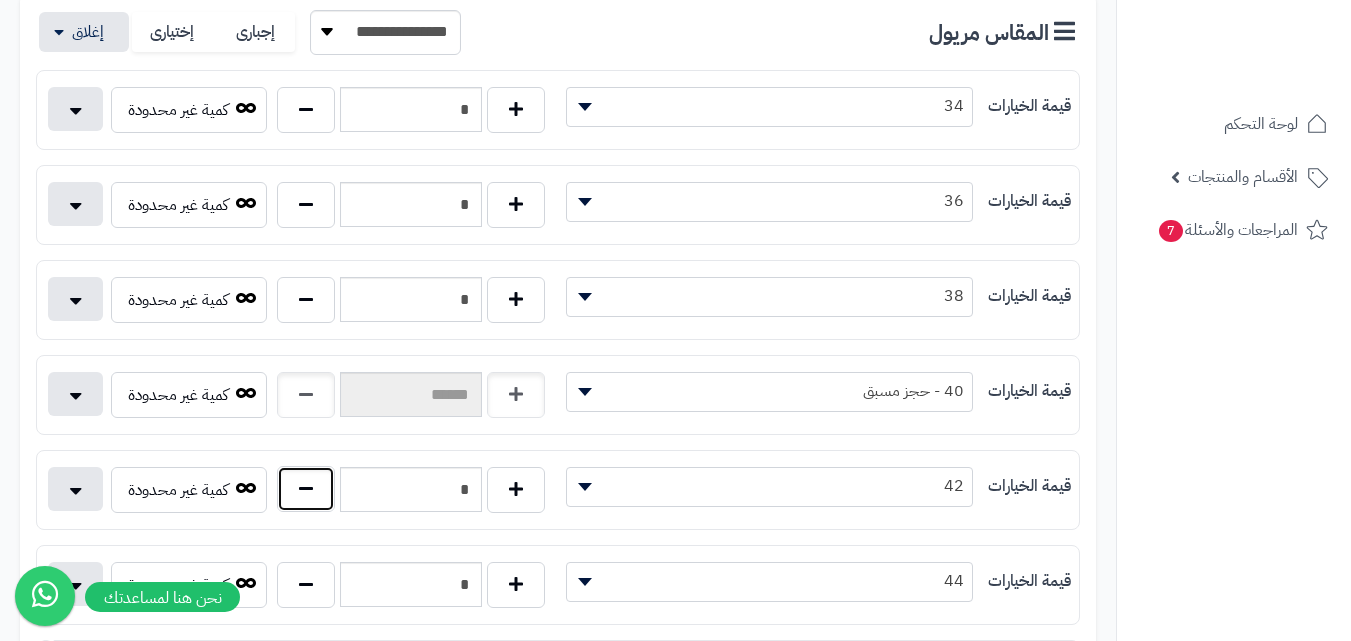 click at bounding box center (306, 489) 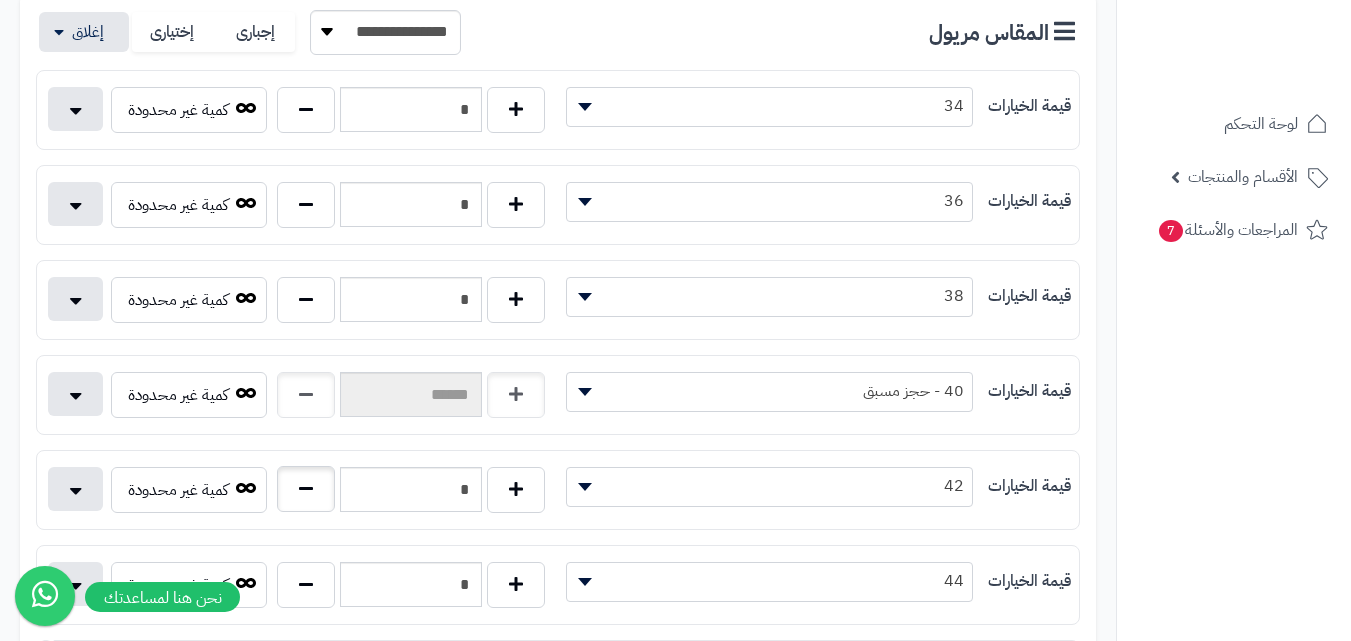 type on "*" 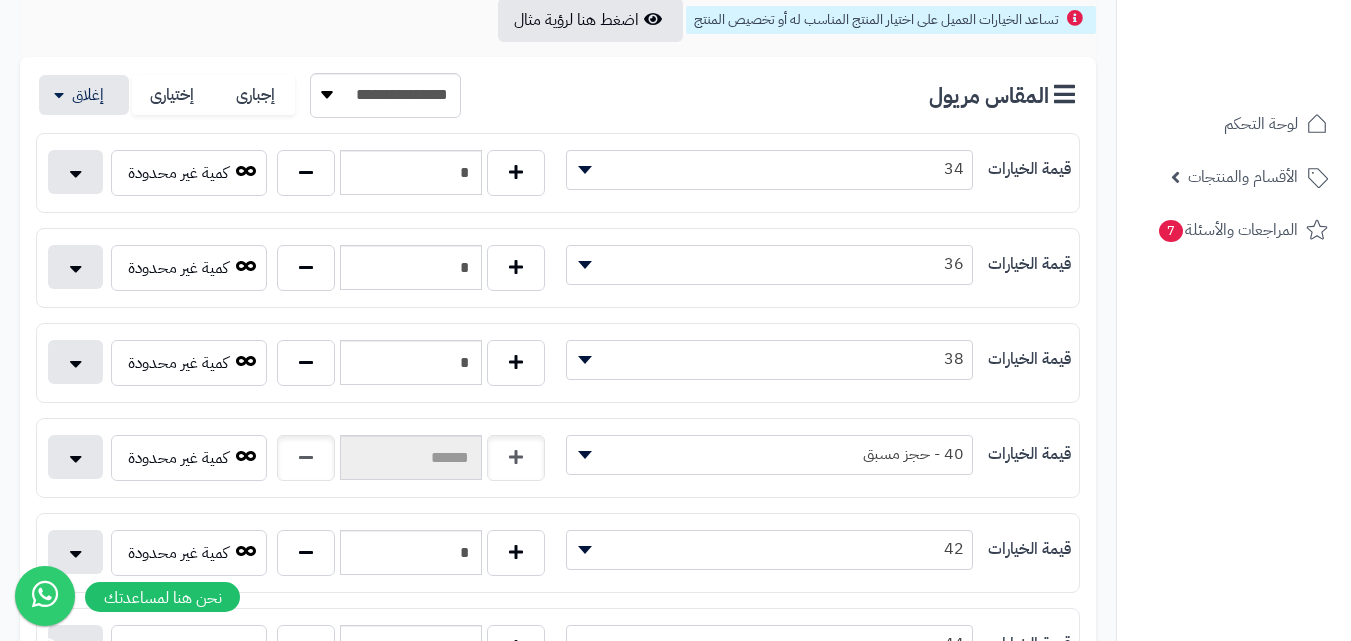 scroll, scrollTop: 0, scrollLeft: 0, axis: both 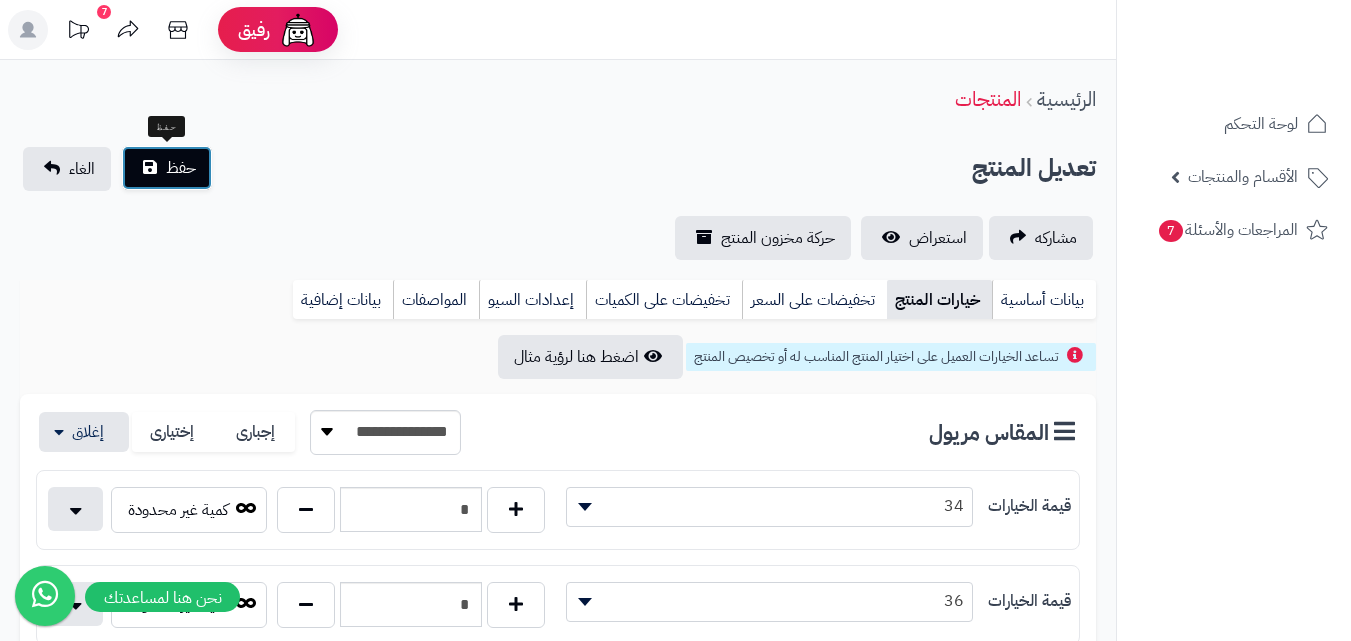 click on "حفظ" at bounding box center [181, 168] 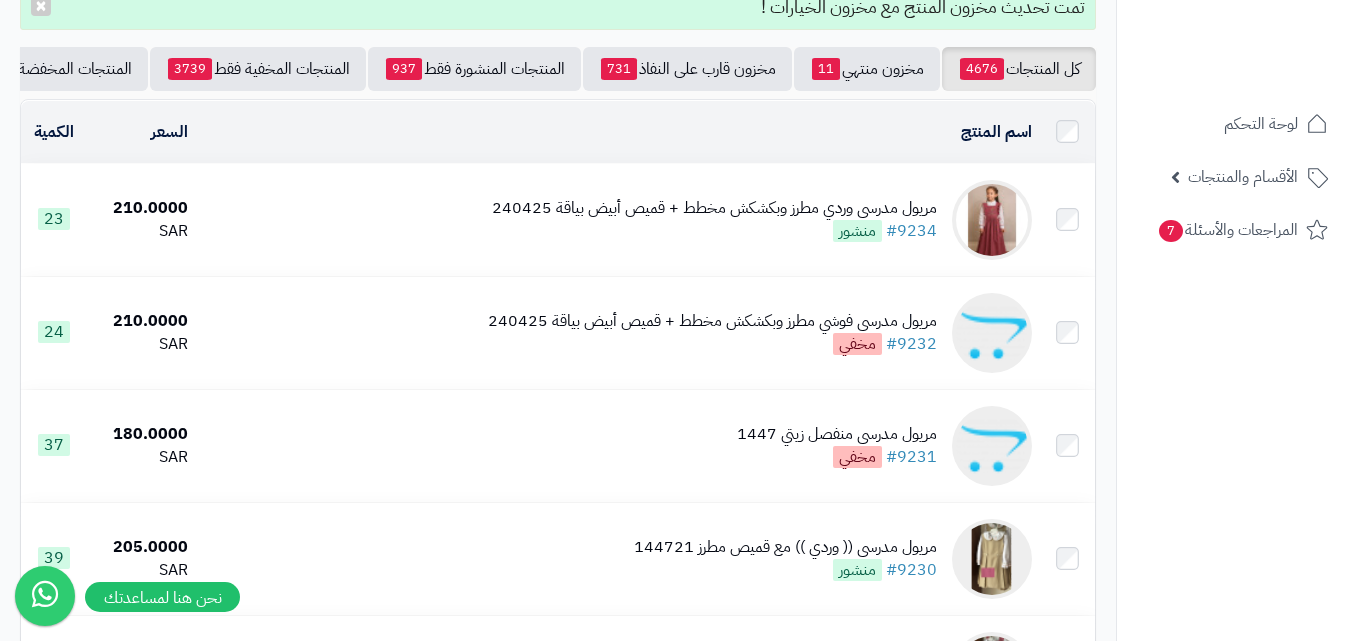 scroll, scrollTop: 0, scrollLeft: 0, axis: both 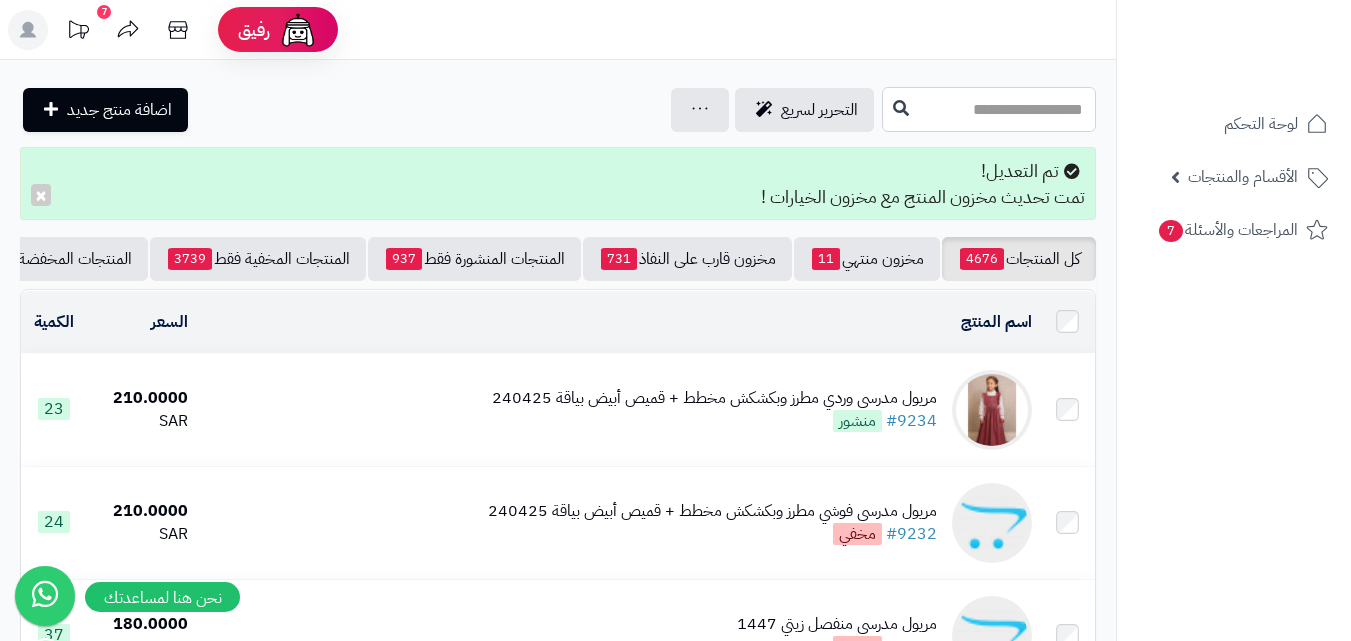 click at bounding box center [989, 109] 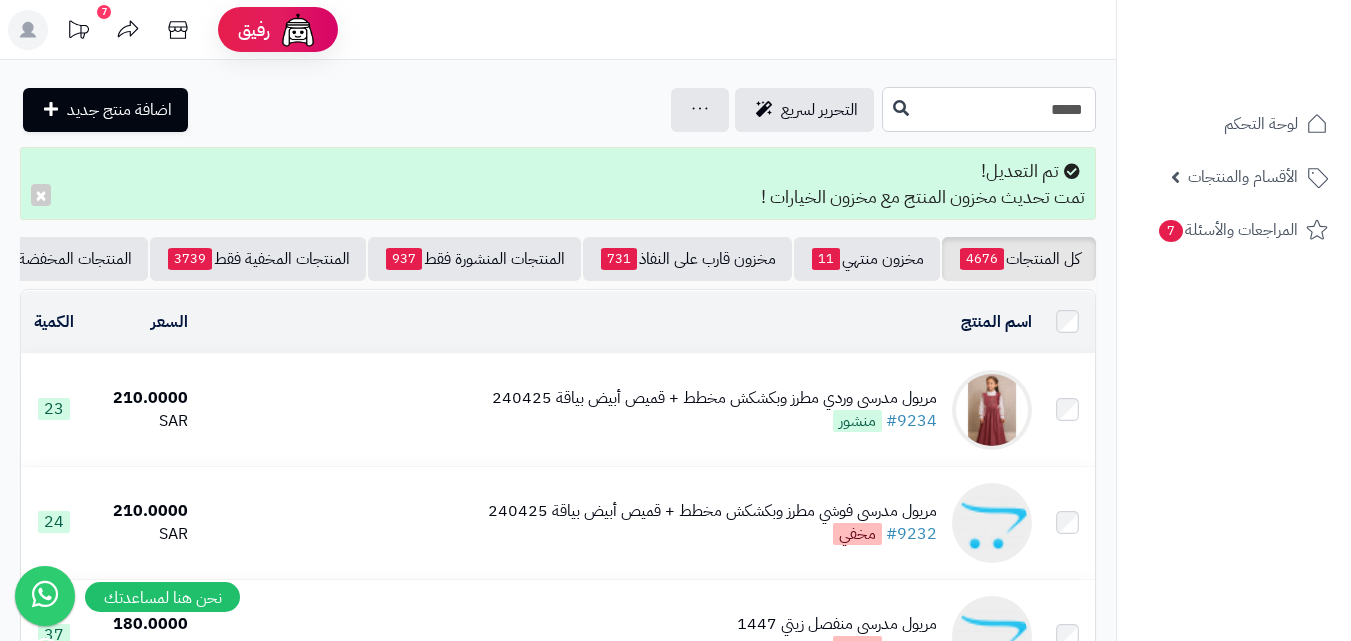 type on "*****" 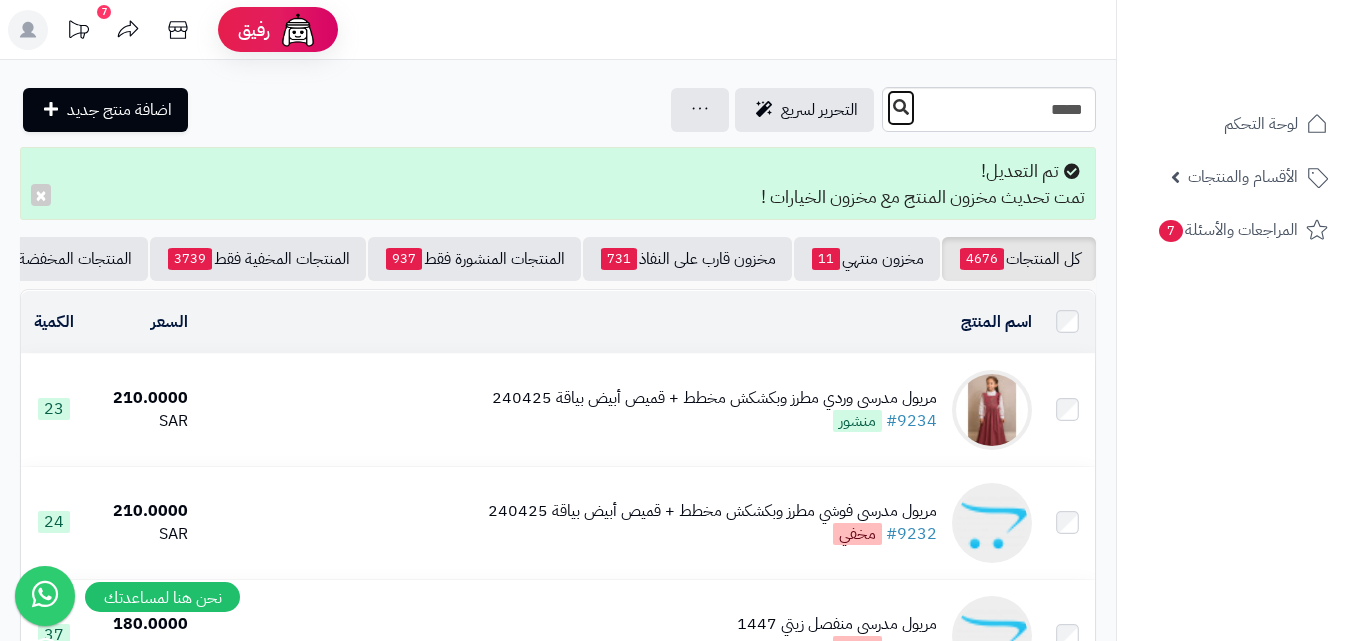 click at bounding box center [901, 108] 